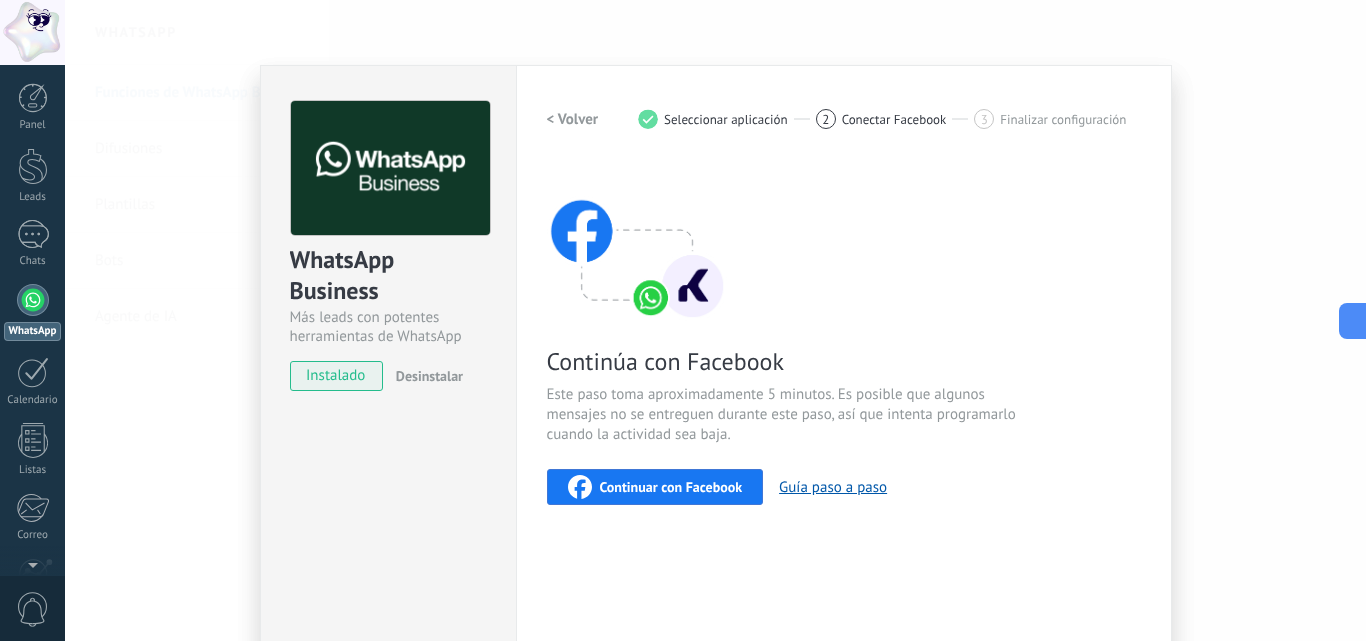 scroll, scrollTop: 0, scrollLeft: 0, axis: both 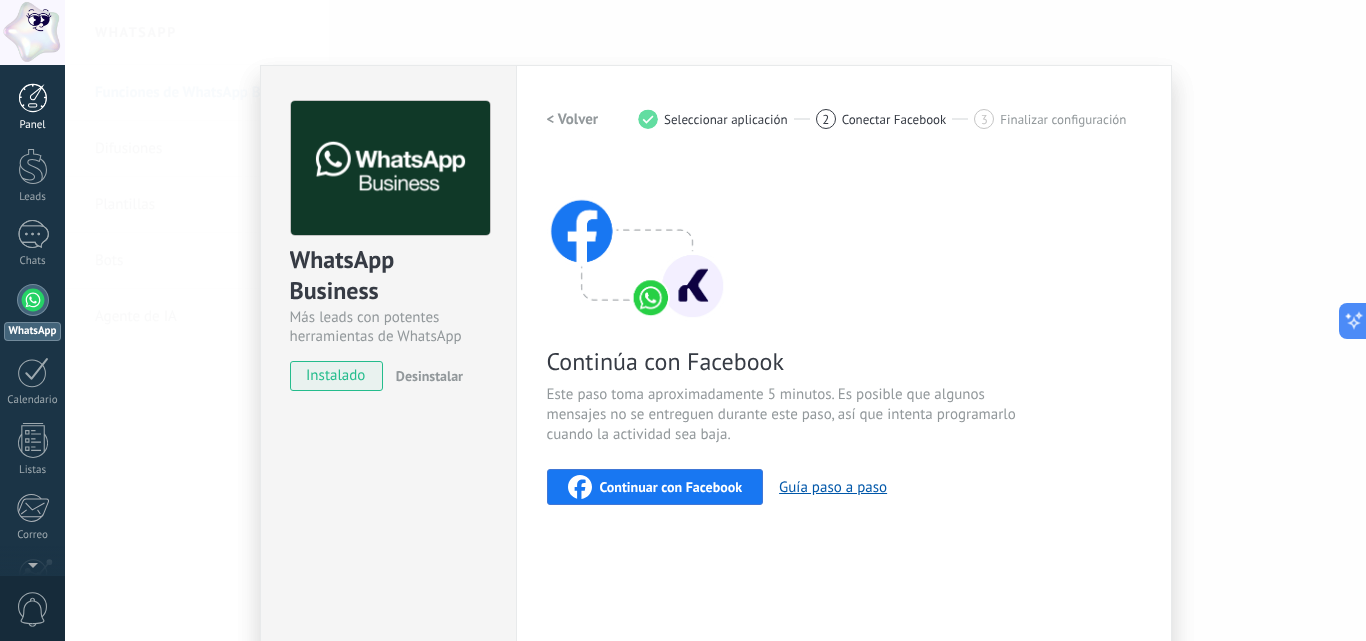 click on "Panel" at bounding box center [32, 107] 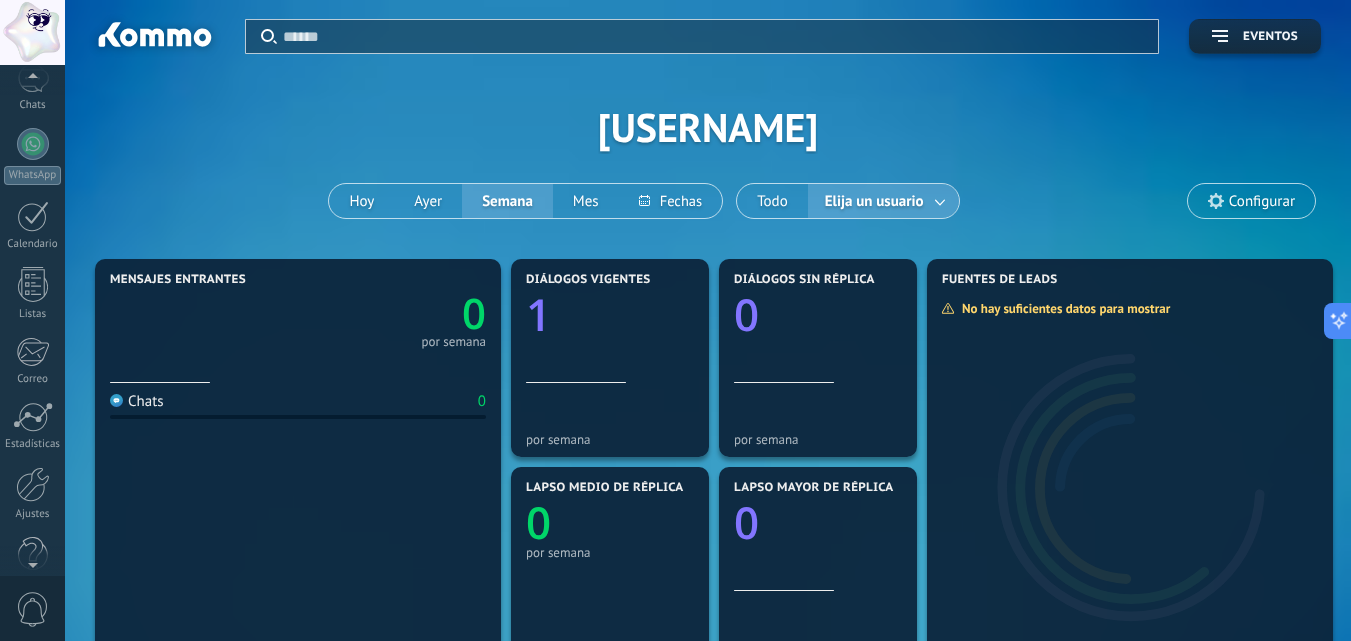 scroll, scrollTop: 191, scrollLeft: 0, axis: vertical 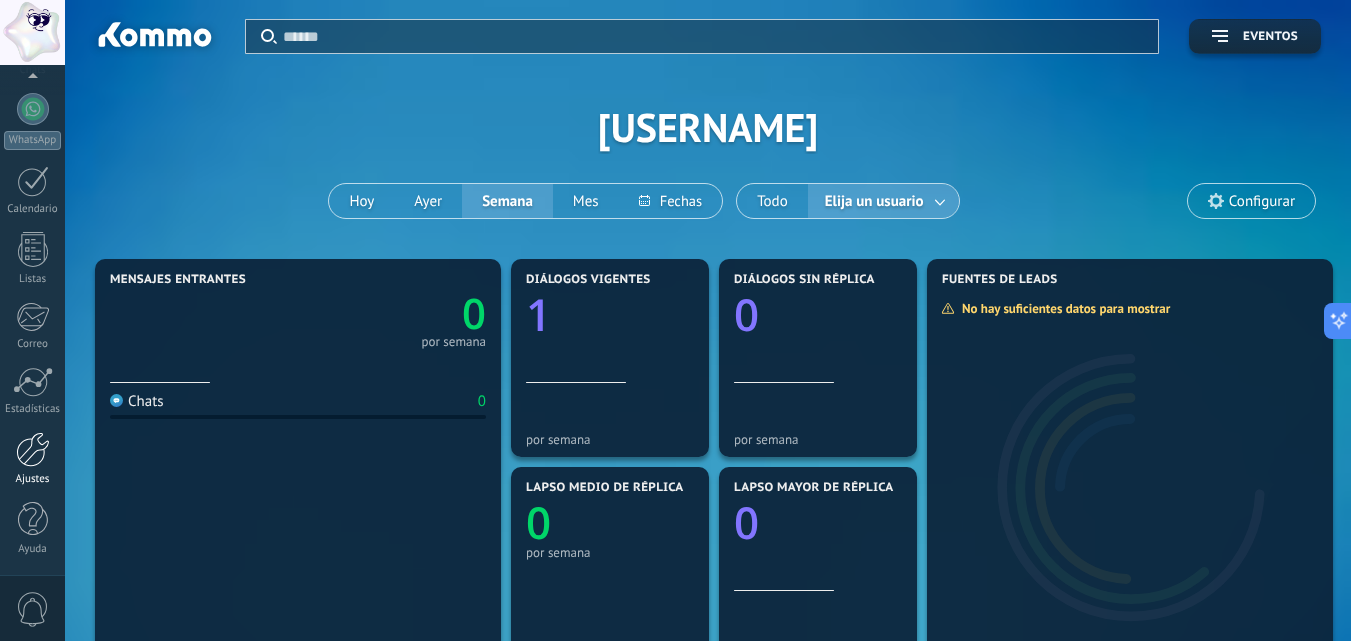 click on "Ajustes" at bounding box center [33, 479] 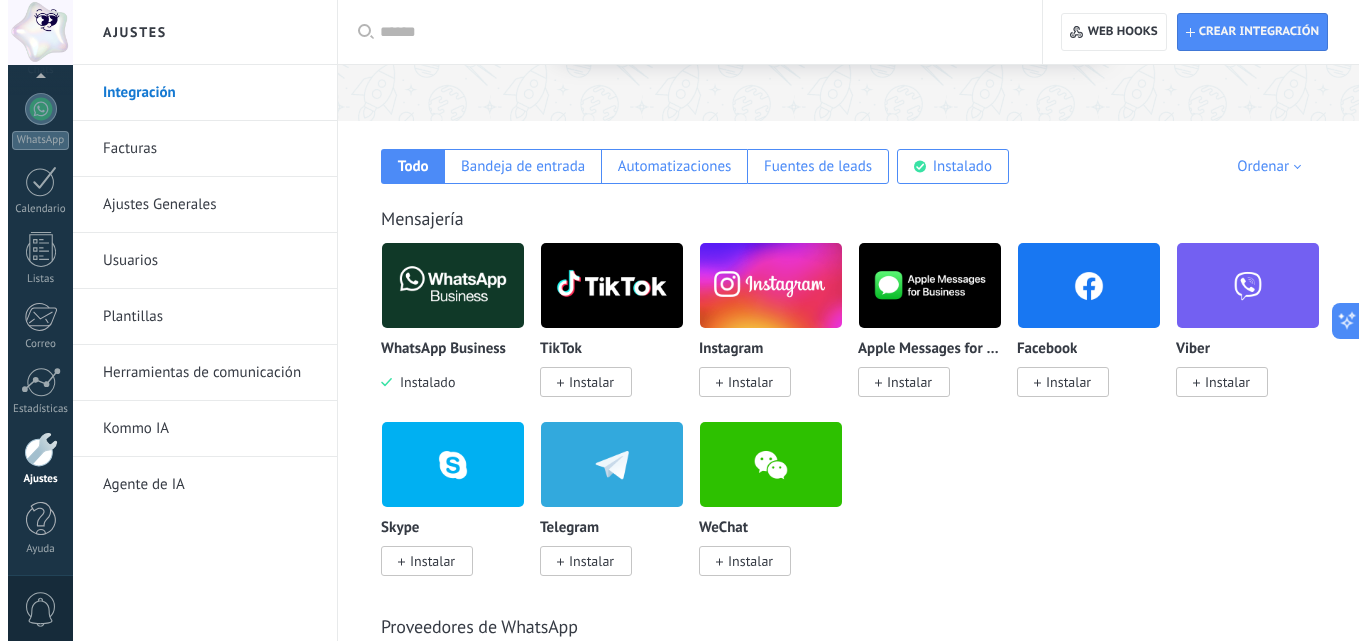 scroll, scrollTop: 313, scrollLeft: 0, axis: vertical 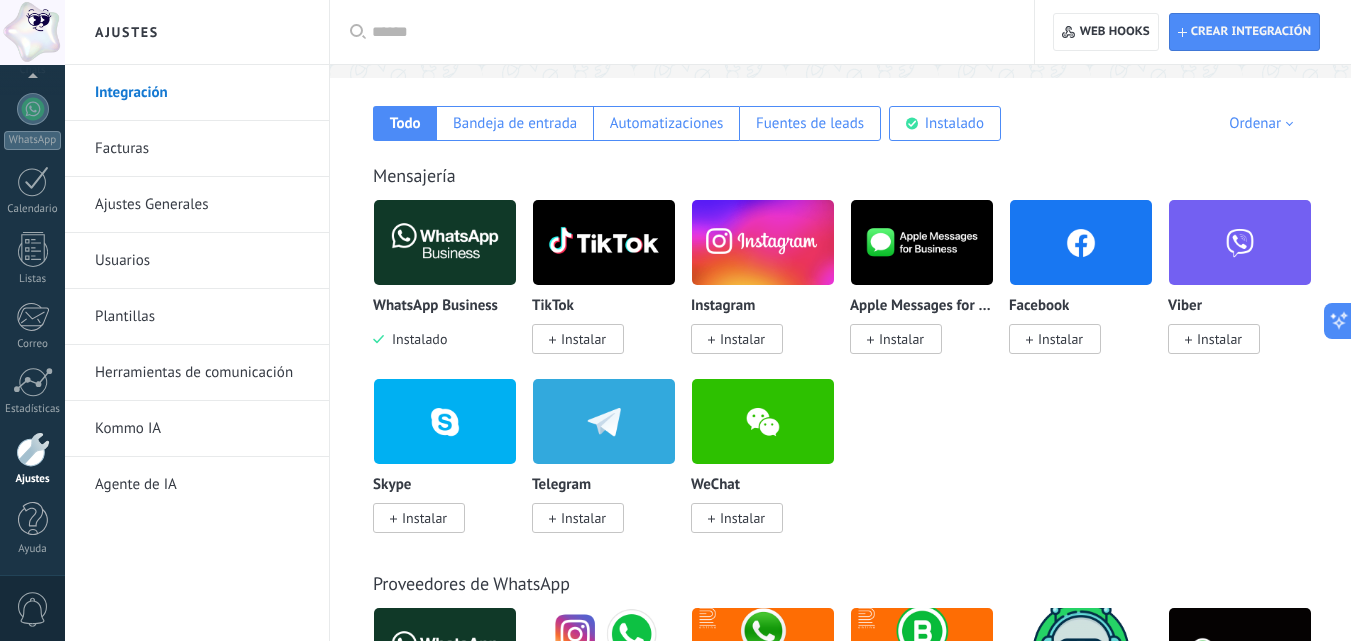 click at bounding box center (445, 242) 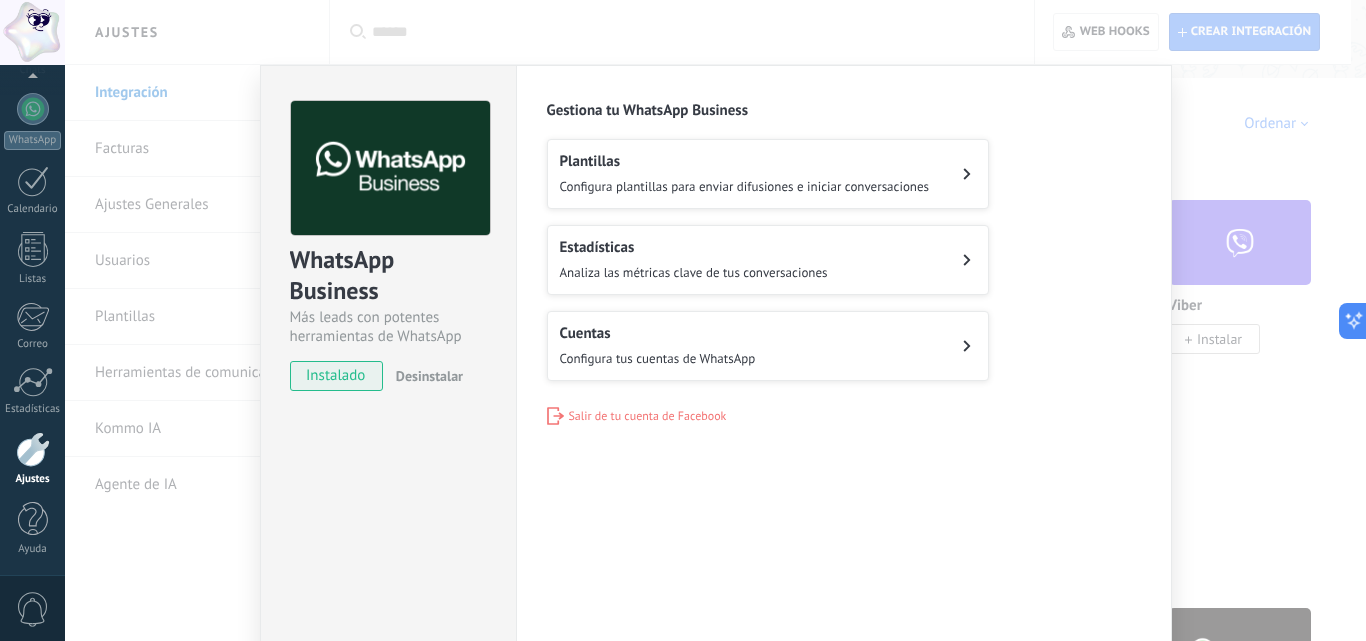 click on "Cuentas Configura tus cuentas de WhatsApp" at bounding box center (768, 346) 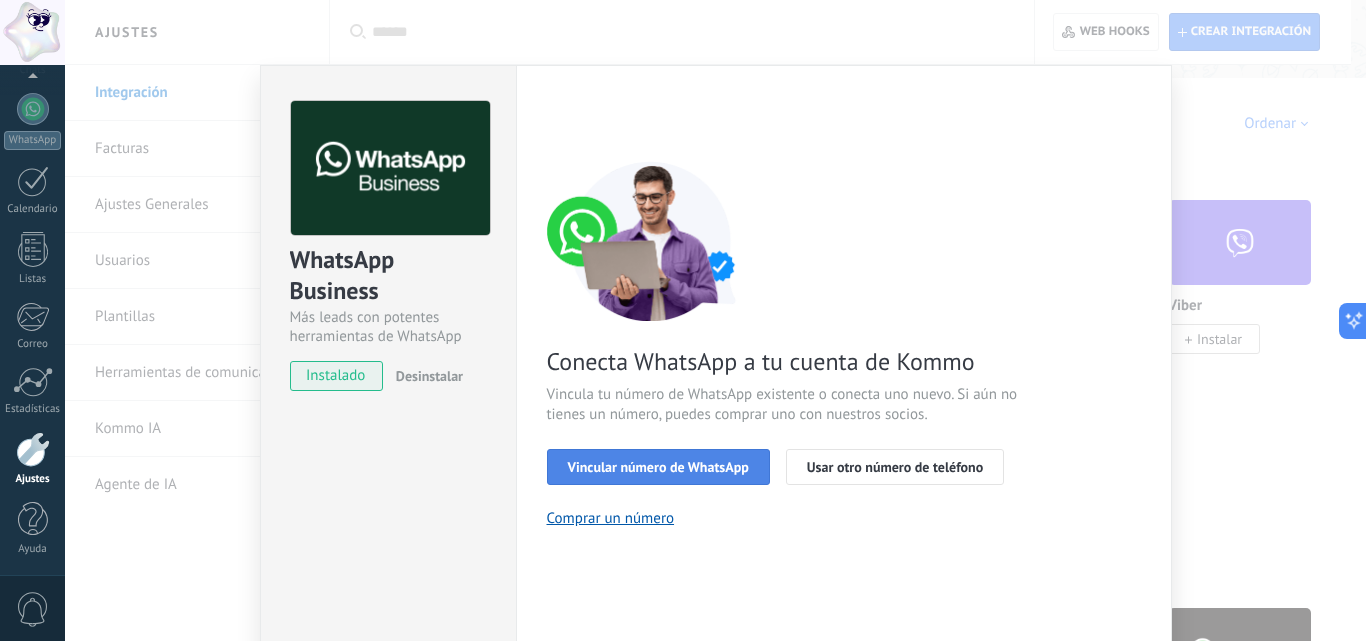 click on "Vincular número de WhatsApp" at bounding box center (658, 467) 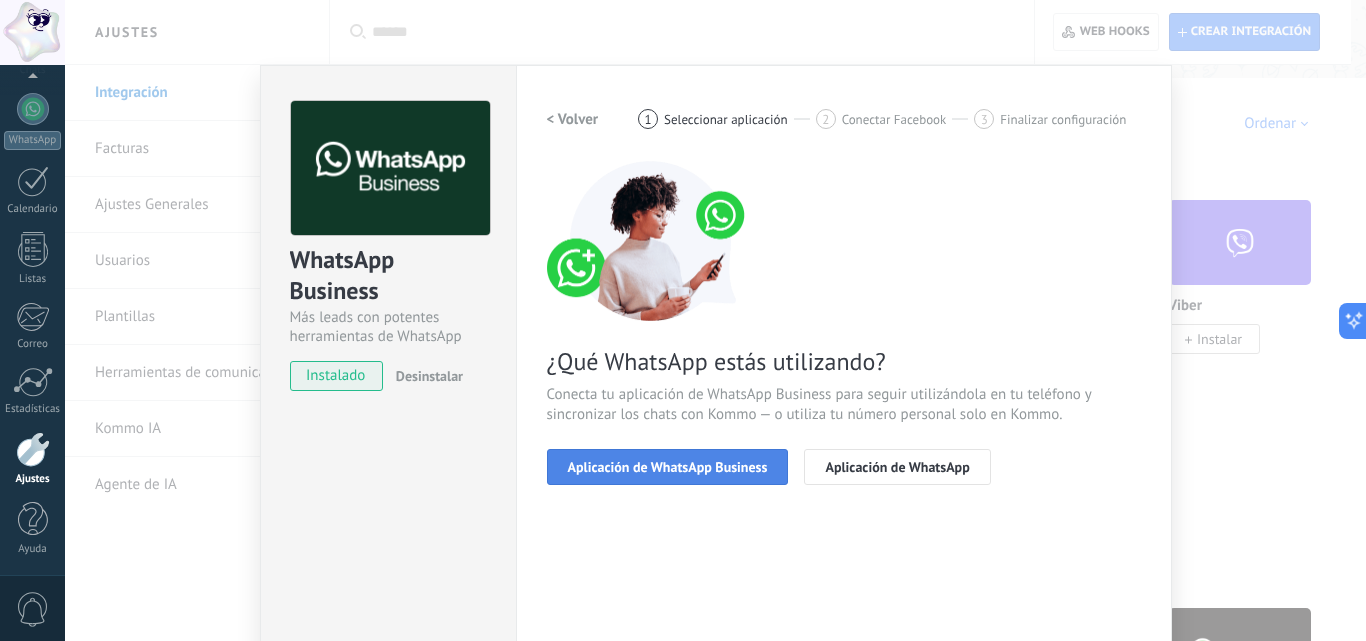 click on "Aplicación de WhatsApp Business" at bounding box center [668, 467] 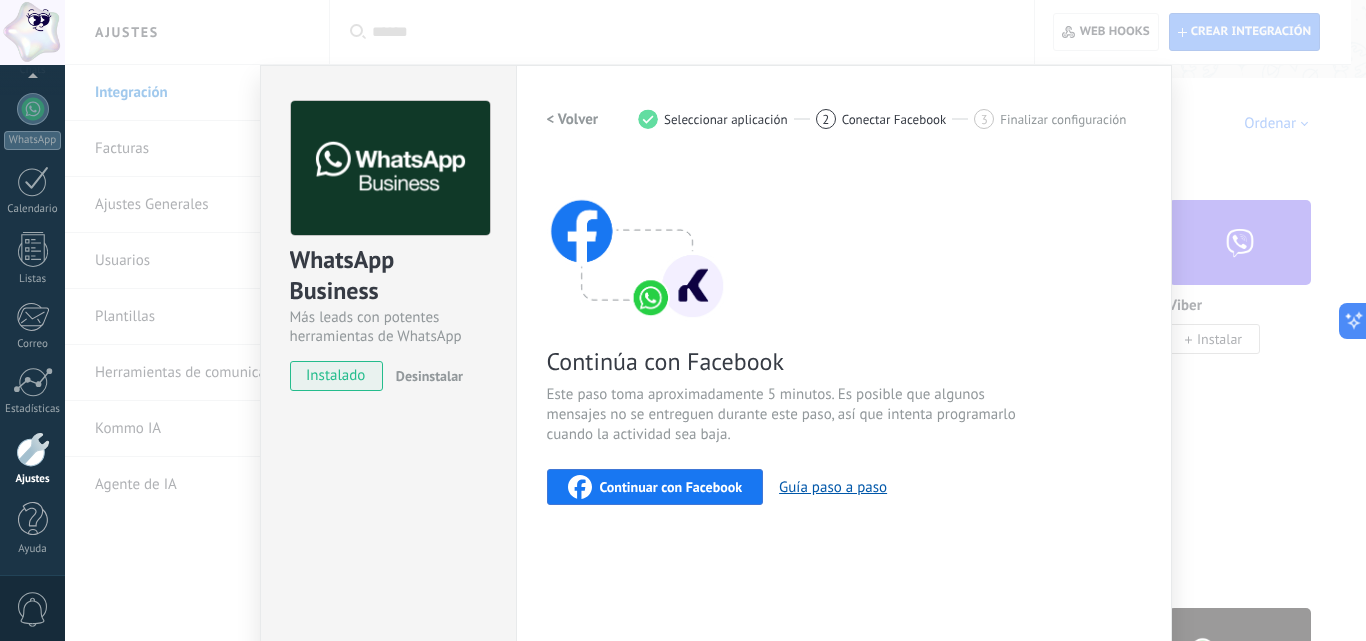 click on "Continuar con Facebook" at bounding box center [671, 487] 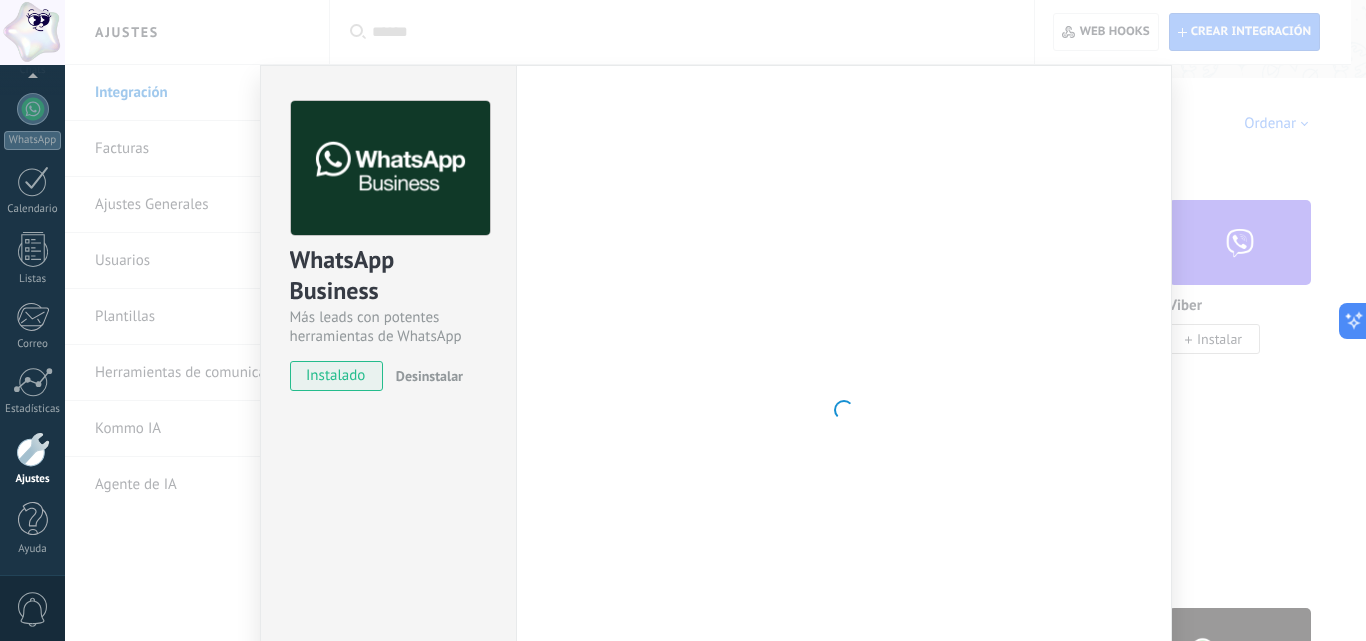 click on "WhatsApp Business Más leads con potentes herramientas de WhatsApp instalado Desinstalar Configuraciones Autorizaciones Esta pestaña registra a los usuarios que han concedido acceso a las integración a esta cuenta. Si deseas remover la posibilidad que un usuario pueda enviar solicitudes a la cuenta en nombre de esta integración, puedes revocar el acceso. Si el acceso a todos los usuarios es revocado, la integración dejará de funcionar. Esta aplicacion está instalada, pero nadie le ha dado acceso aun. WhatsApp Cloud API más _:  Guardar < Volver 1 Seleccionar aplicación 2 Conectar Facebook  3 Finalizar configuración Continúa con Facebook Este paso toma aproximadamente 5 minutos. Es posible que algunos mensajes no se entreguen durante este paso, así que intenta programarlo cuando la actividad sea baja. Continuar con Facebook Guía paso a paso ¿Necesitas ayuda?" at bounding box center [715, 320] 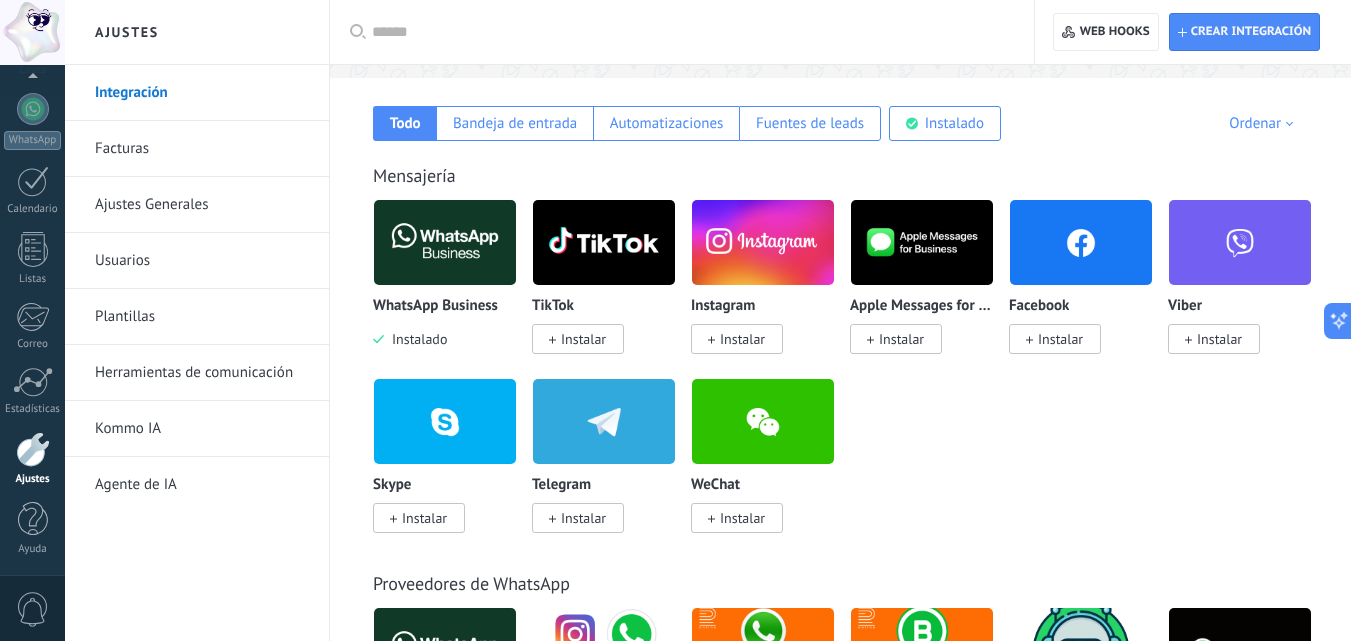 click at bounding box center (445, 242) 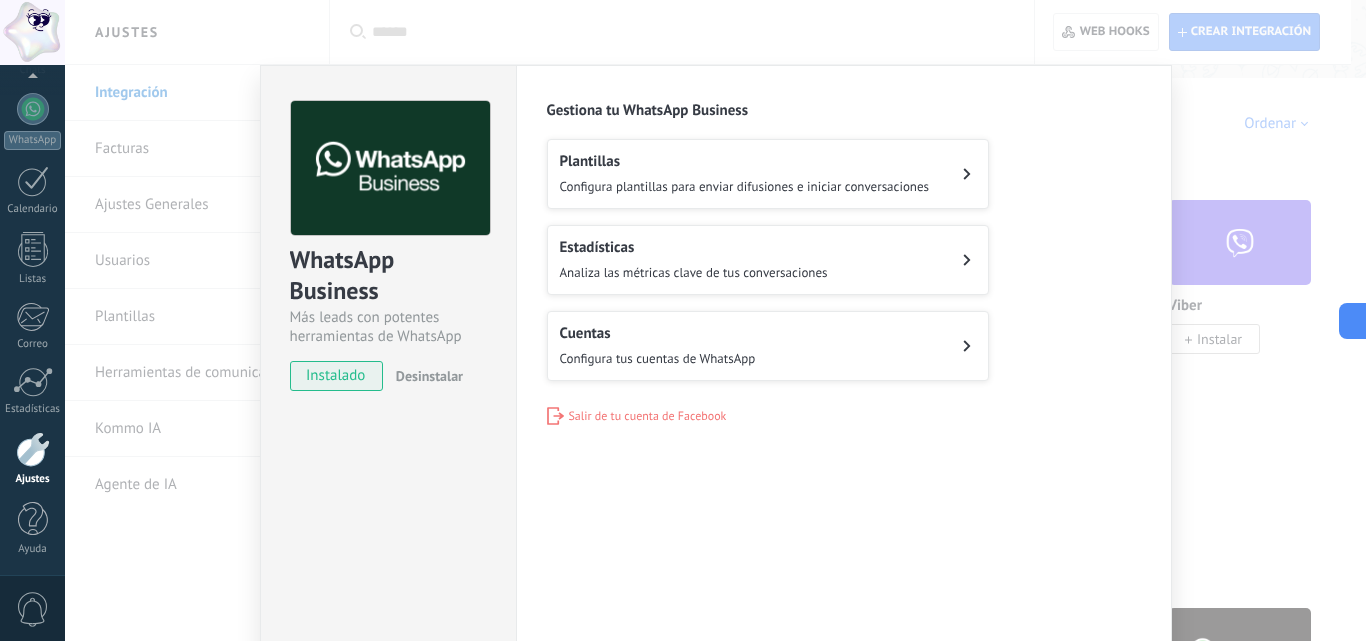 click on "Plantillas" at bounding box center [745, 161] 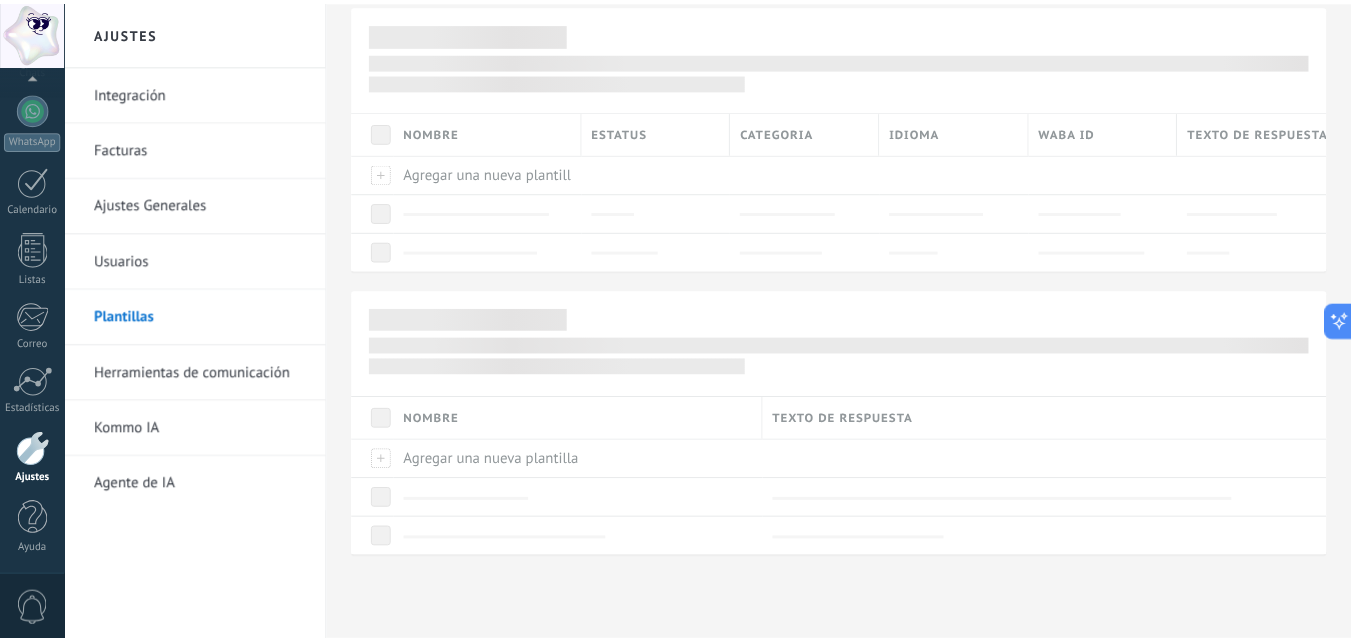 scroll, scrollTop: 0, scrollLeft: 0, axis: both 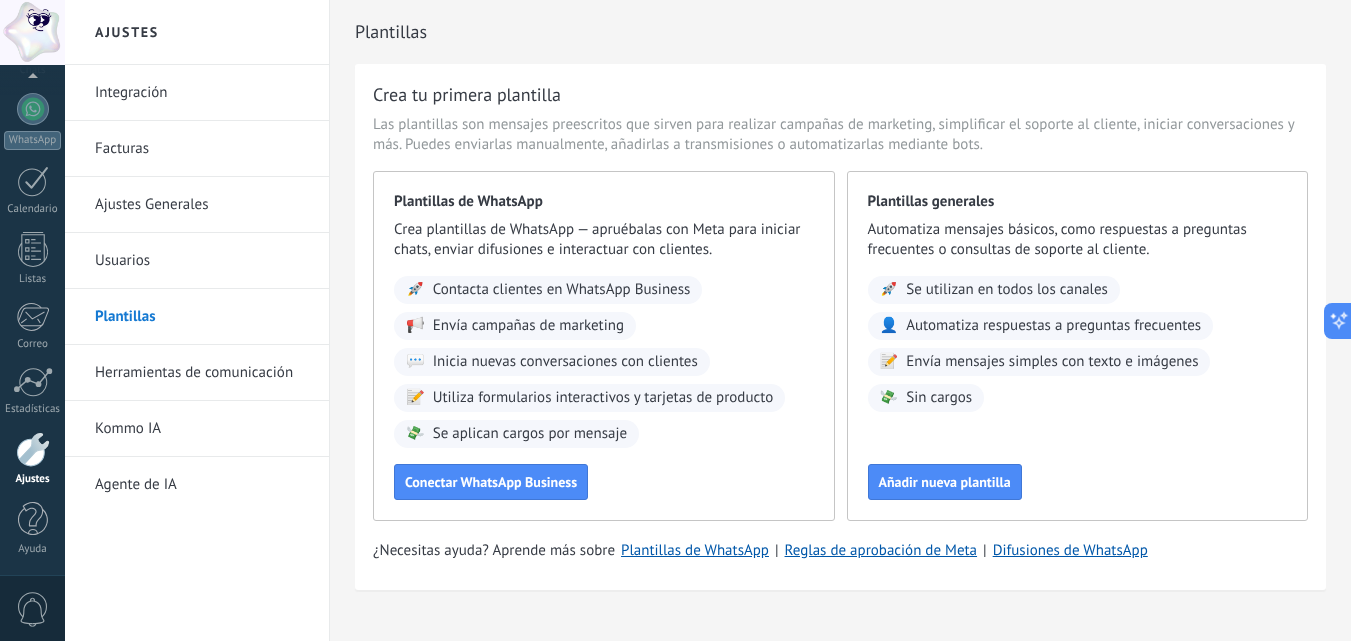 click on "Integración" at bounding box center [202, 93] 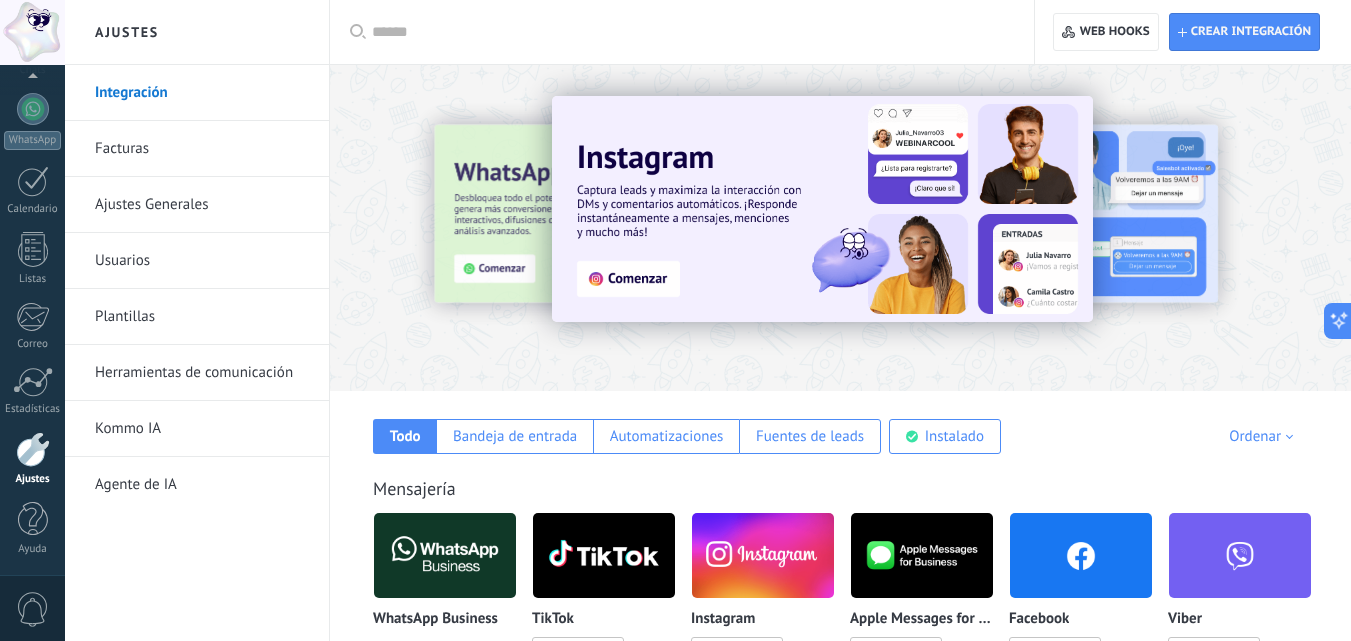 click on "Ajustes Generales" at bounding box center [202, 205] 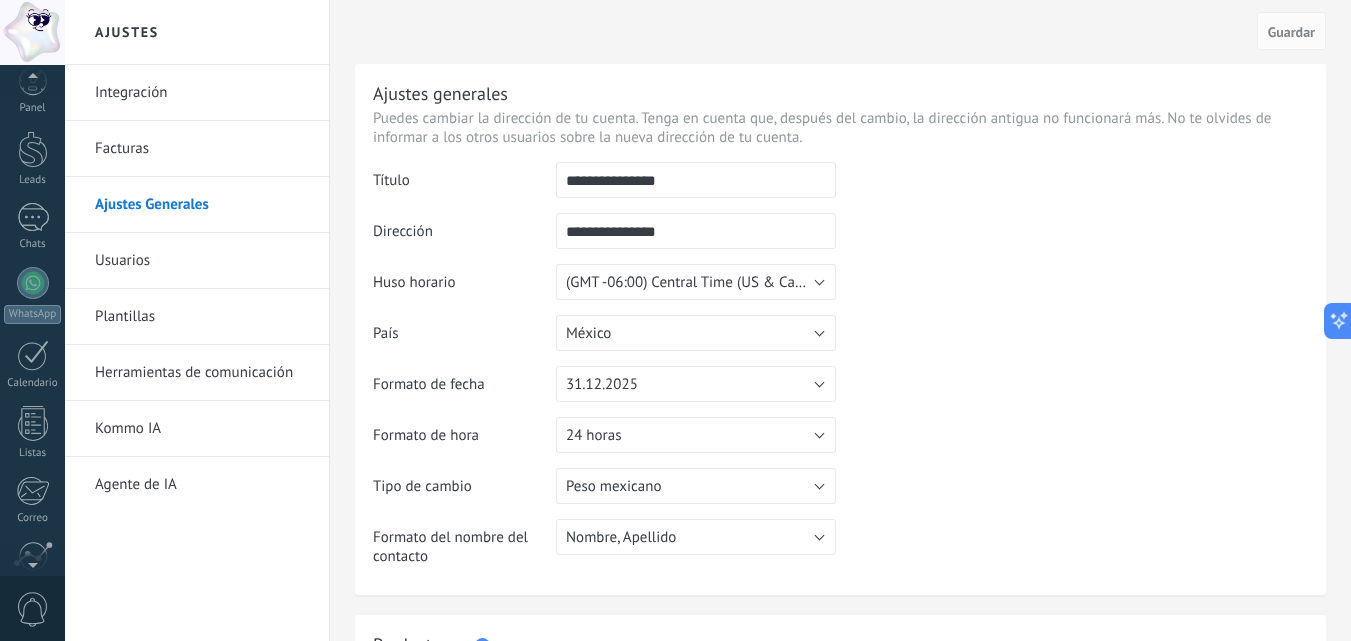 scroll, scrollTop: 0, scrollLeft: 0, axis: both 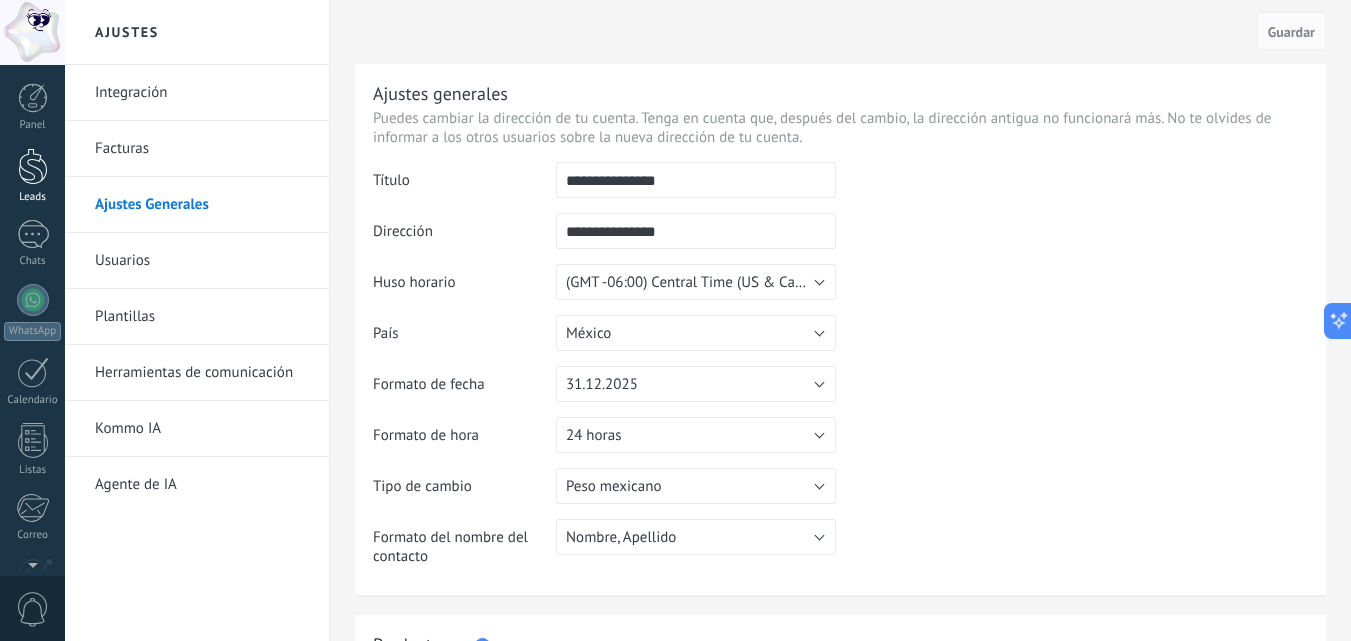click at bounding box center [33, 166] 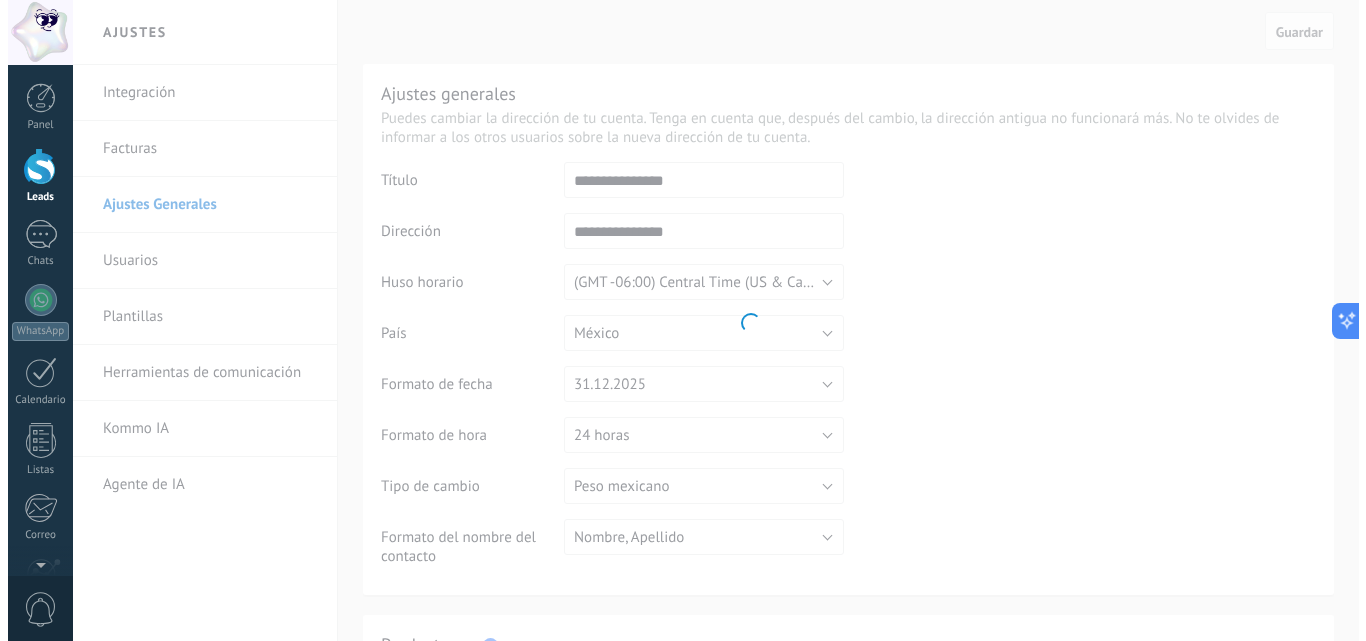 scroll, scrollTop: 80, scrollLeft: 0, axis: vertical 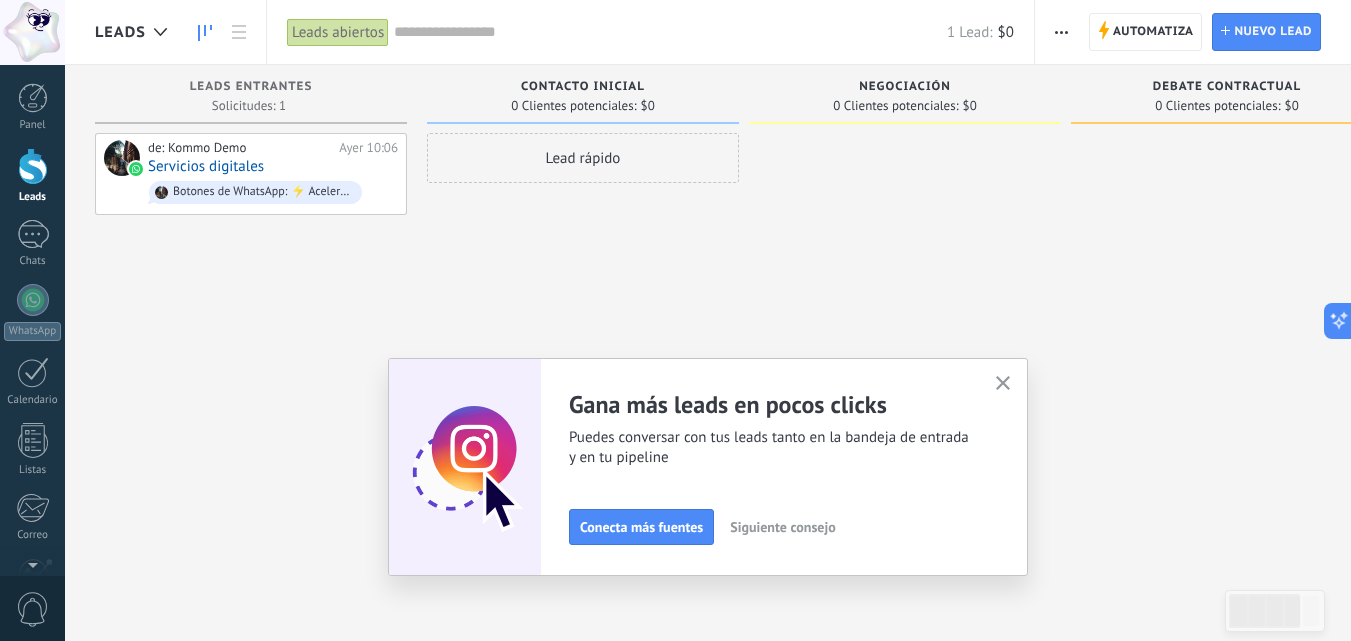 click 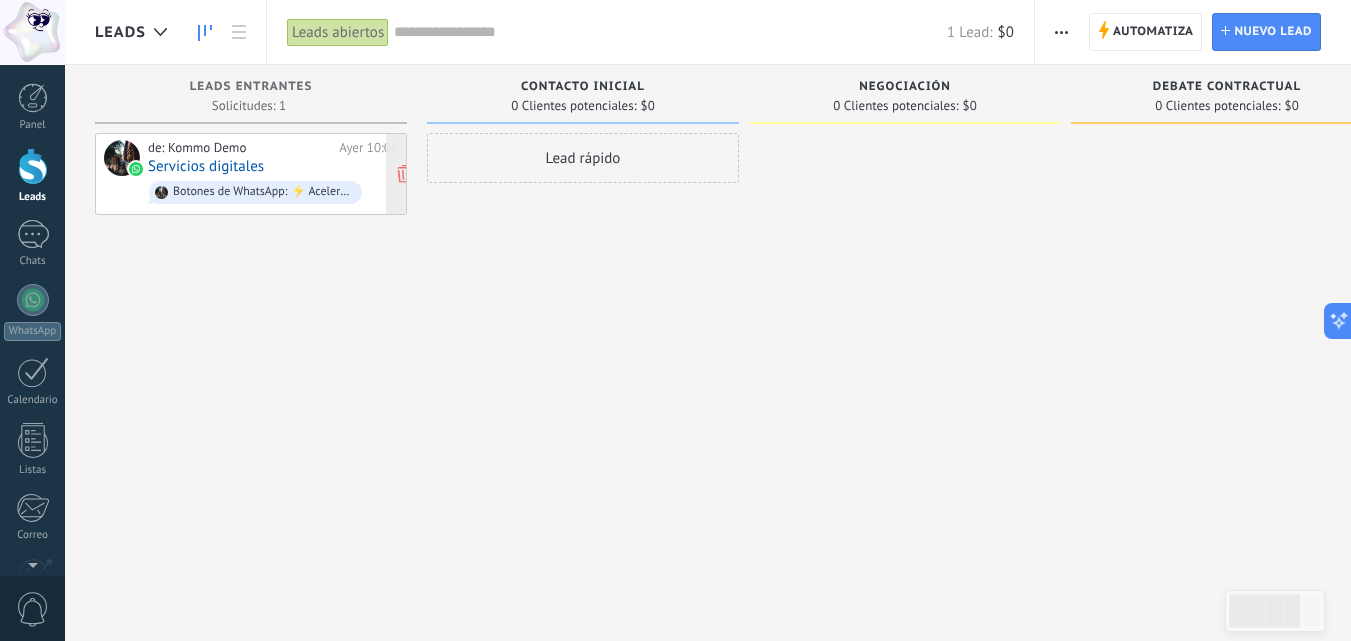 click on "de: Kommo Demo Ayer 10:06 Servicios digitales Botones de WhatsApp:
⚡ Acelera el tiempo de respuesta con los botones de WhatsApp 🚀." at bounding box center (273, 174) 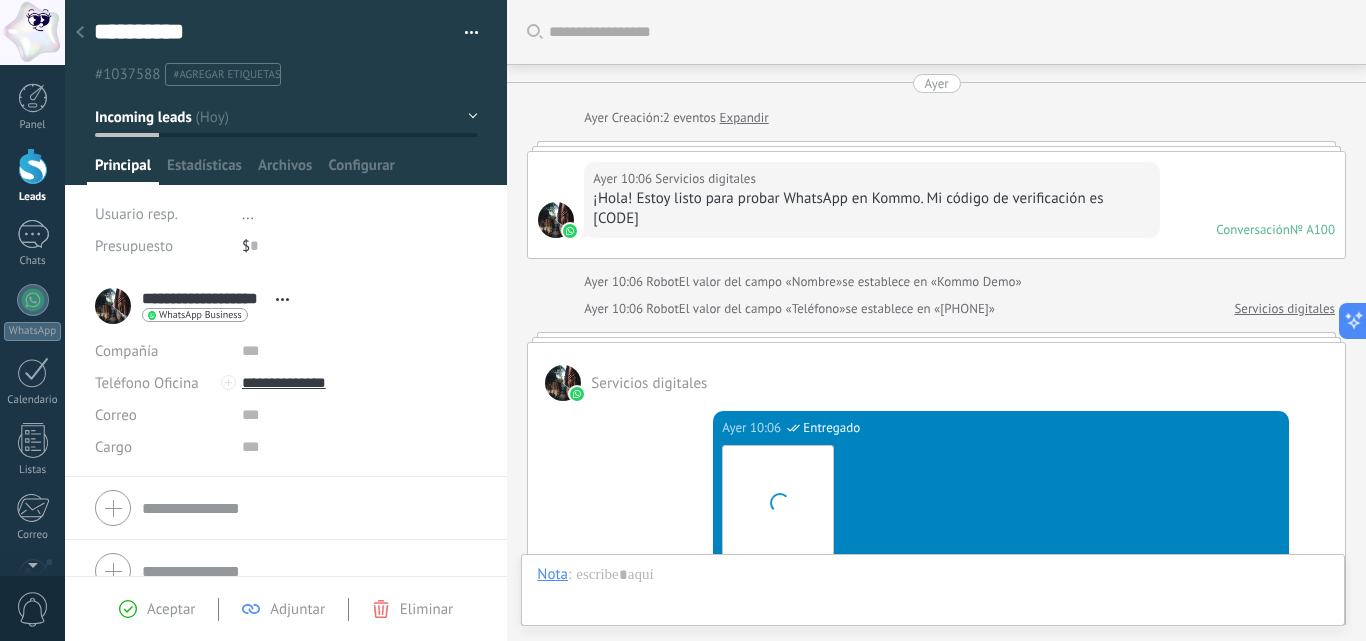 scroll, scrollTop: 1635, scrollLeft: 0, axis: vertical 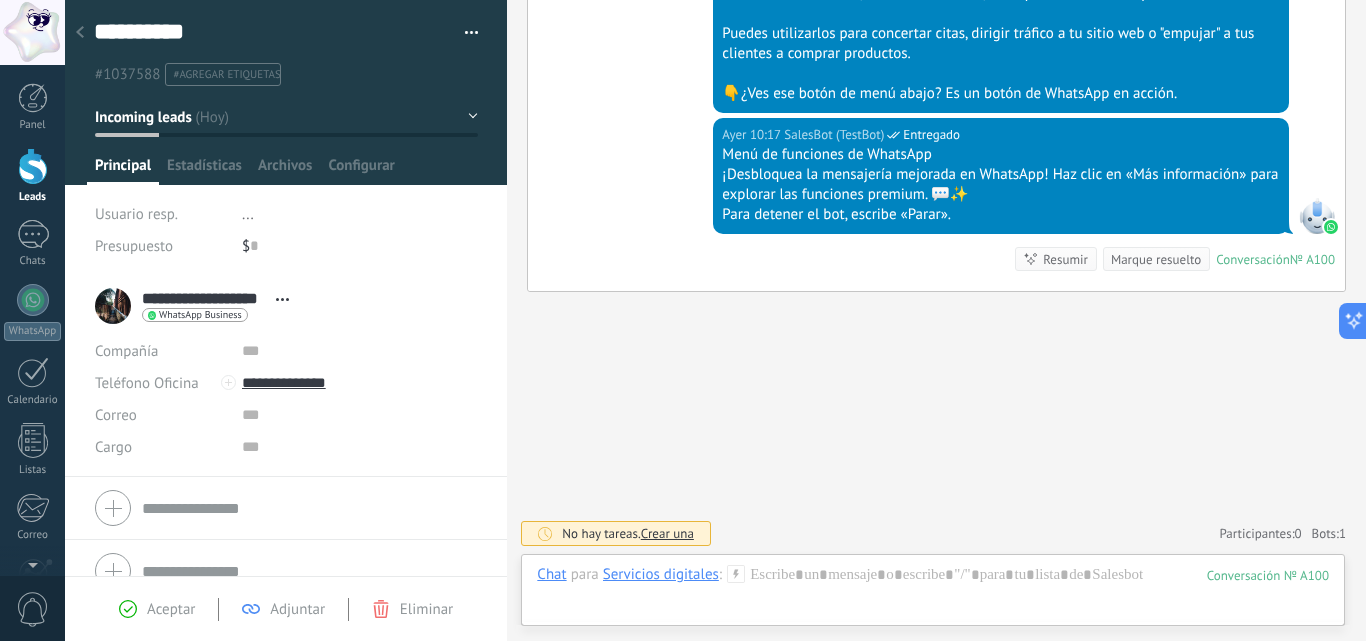 click at bounding box center [33, 166] 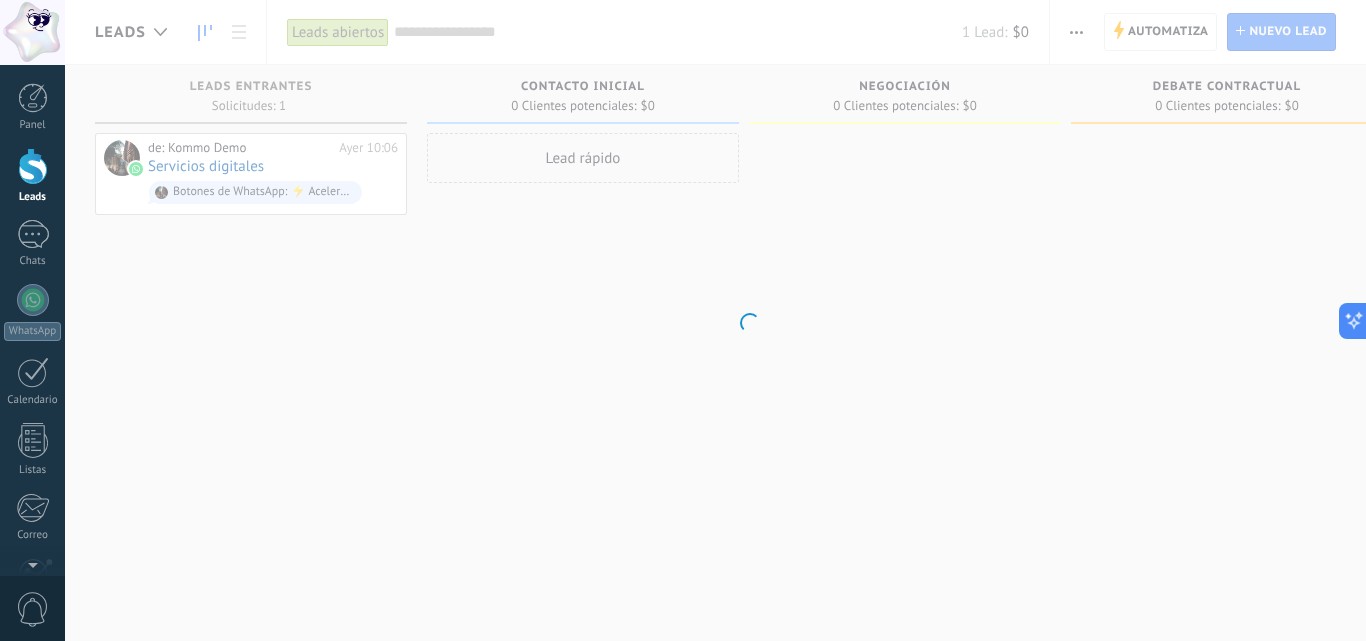 scroll, scrollTop: 80, scrollLeft: 0, axis: vertical 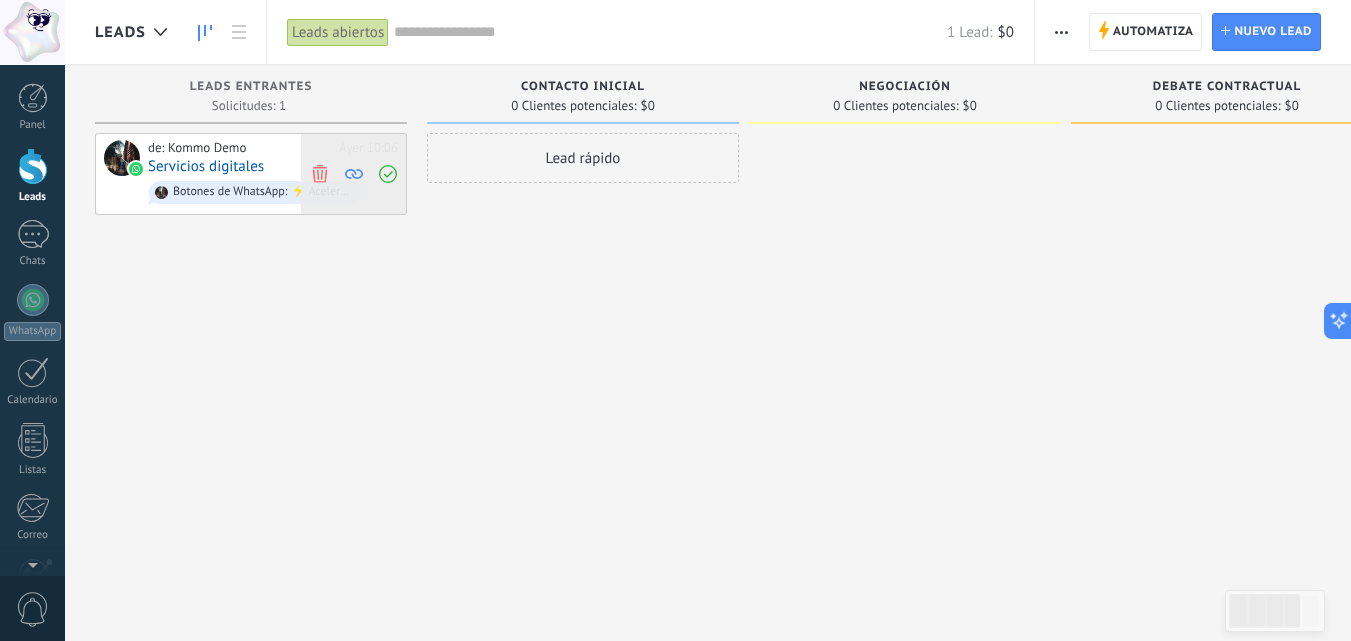 click at bounding box center [387, 174] 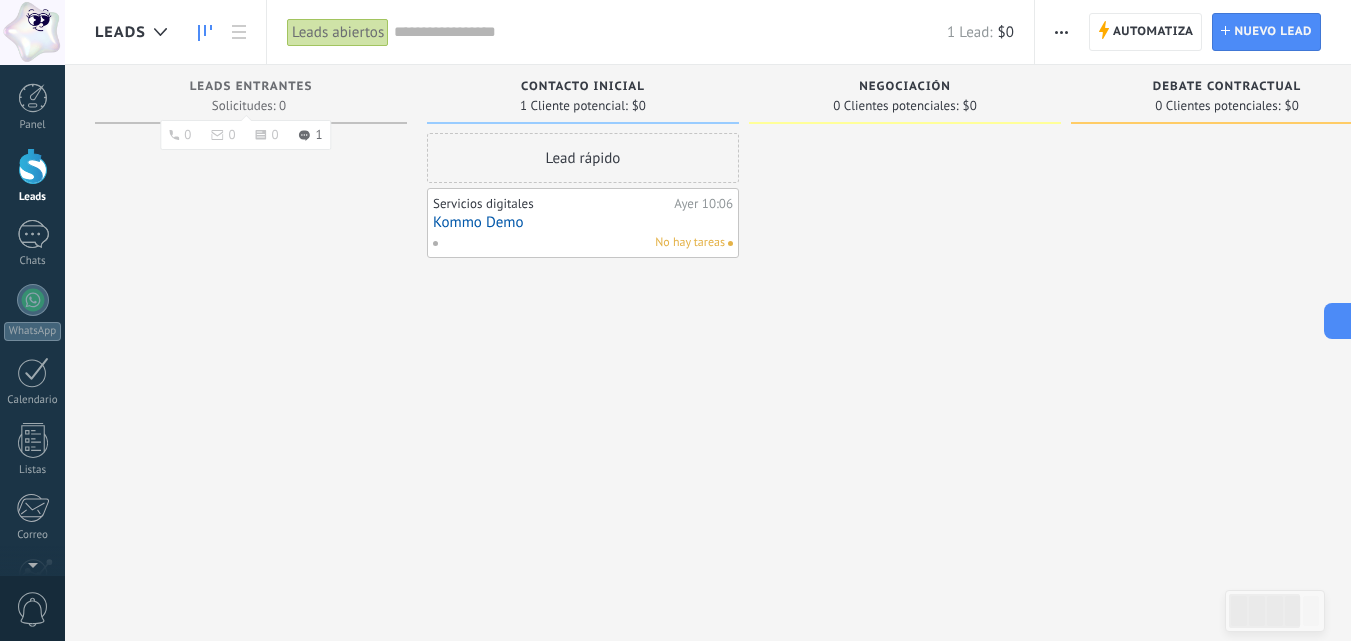 click on "Leads Entrantes Solicitudes: 0 0 0 0 1" at bounding box center [251, 94] 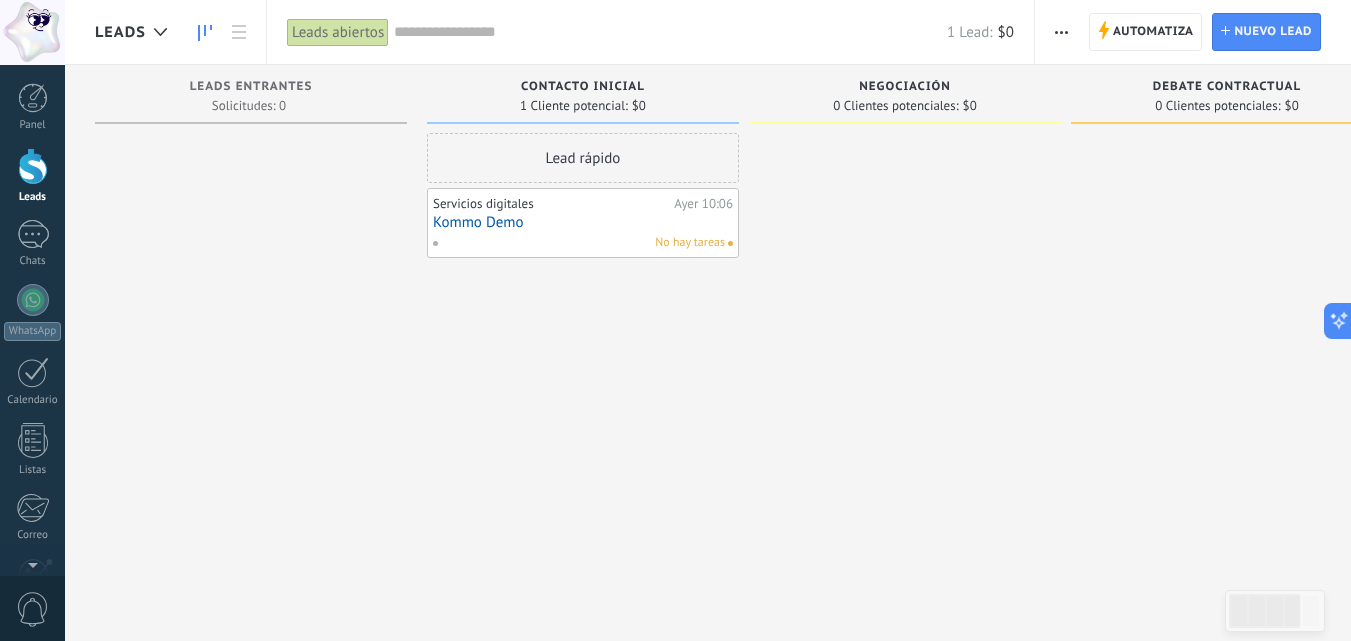 click on "Leads abiertos" at bounding box center [338, 32] 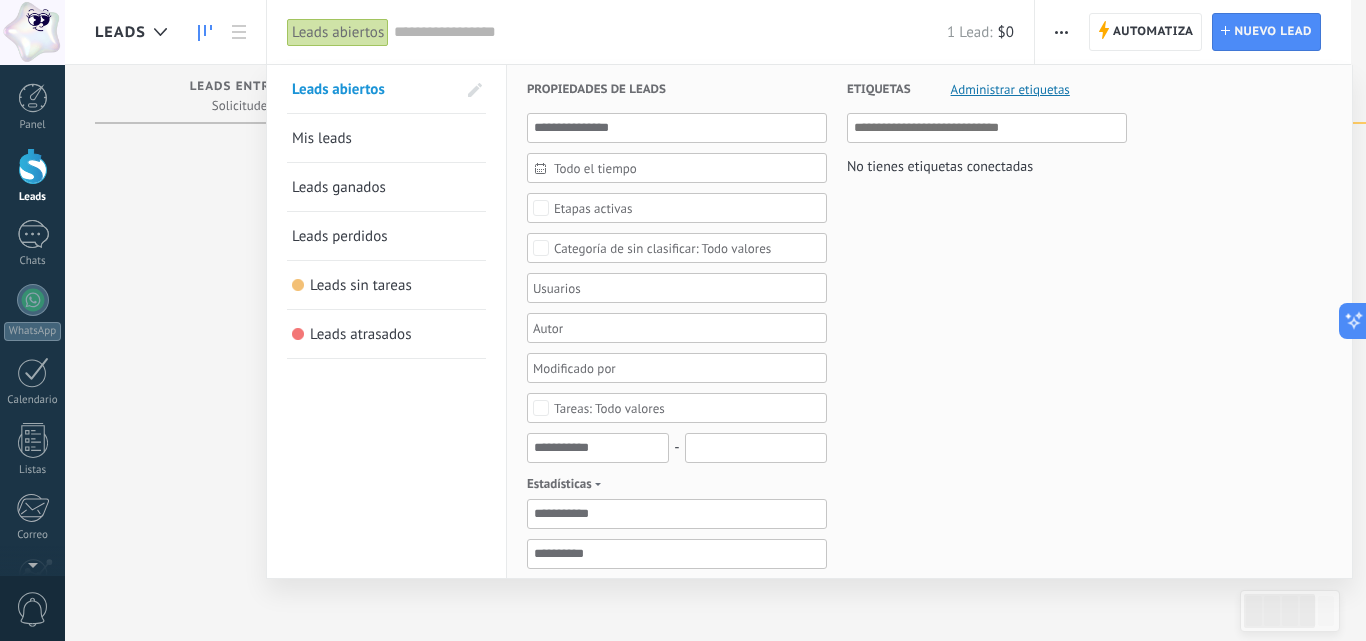 click on "Mis leads" at bounding box center [322, 138] 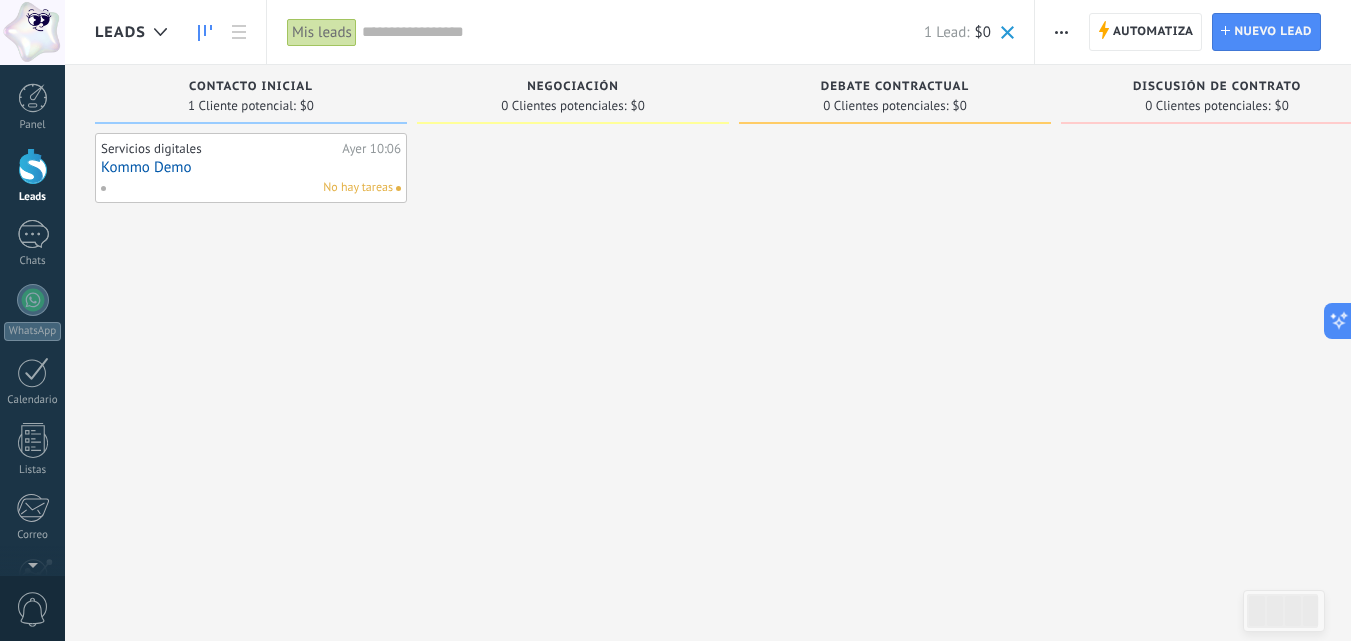 click on "Kommo Demo" at bounding box center (251, 167) 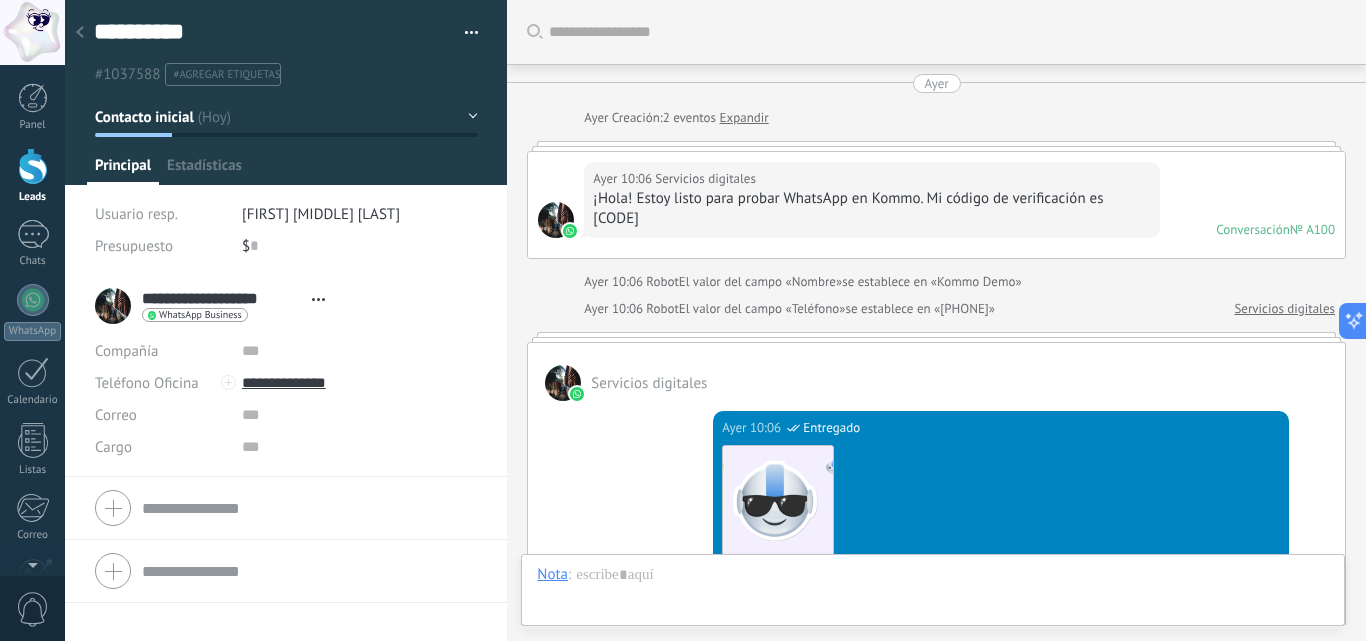 type on "**********" 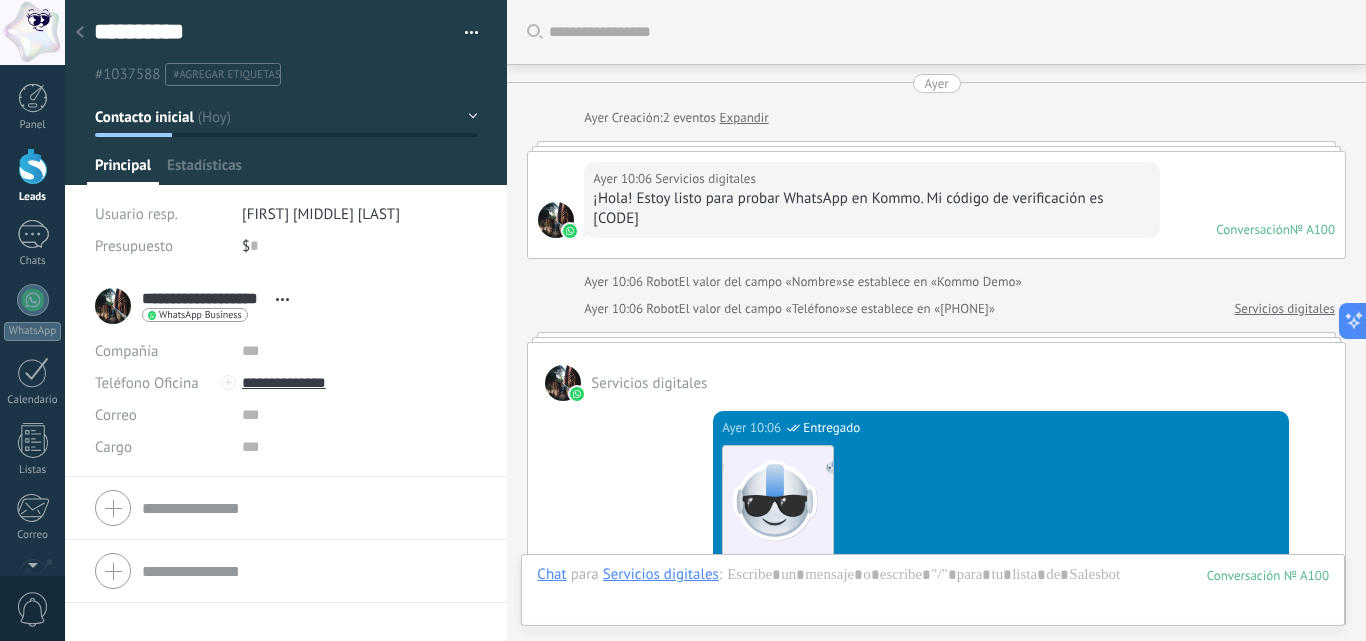 scroll, scrollTop: 30, scrollLeft: 0, axis: vertical 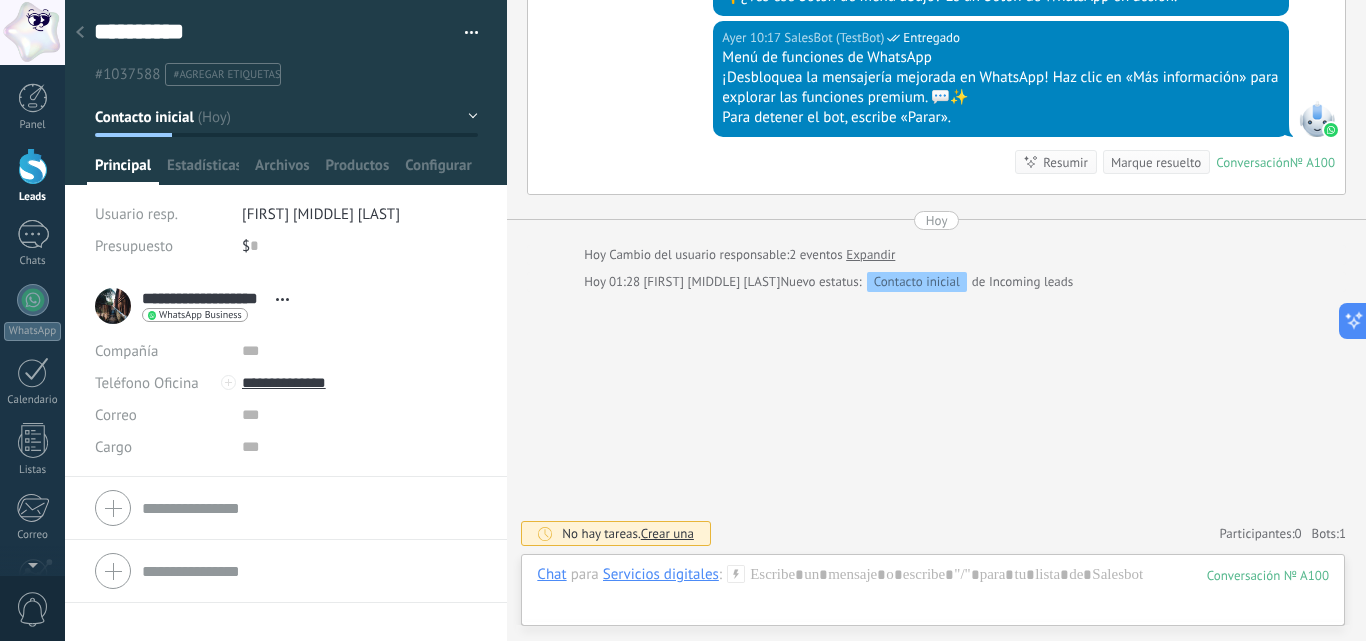click at bounding box center [33, 166] 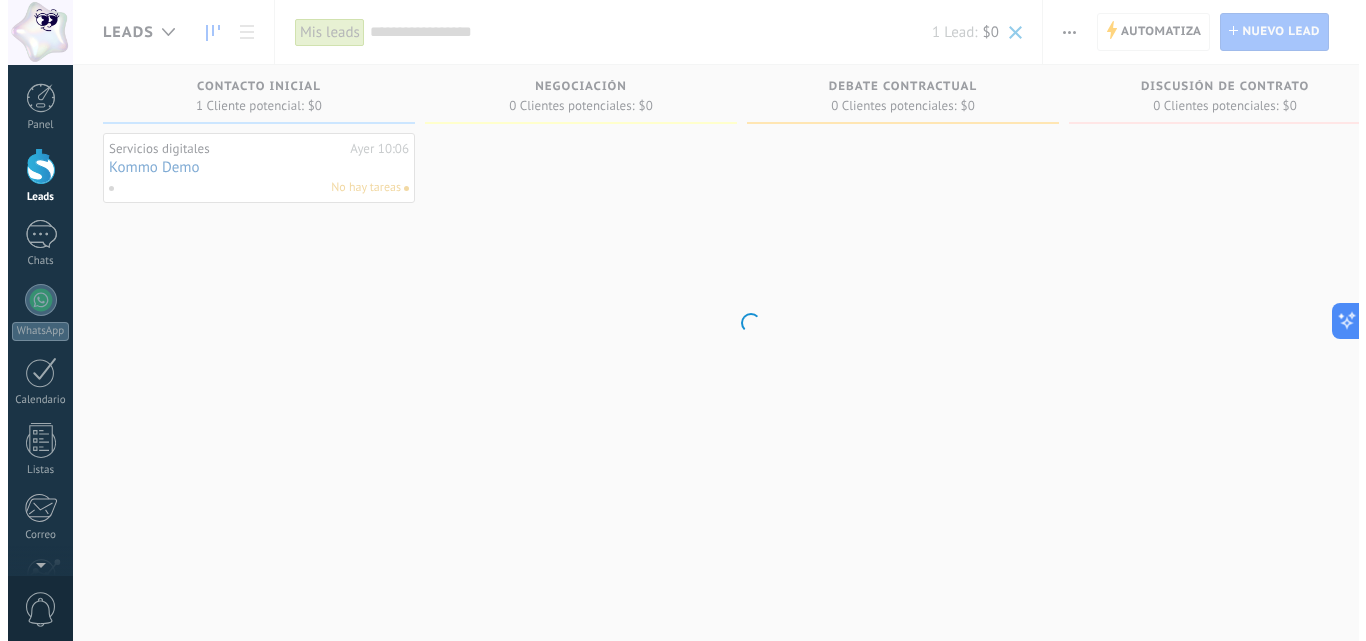 scroll, scrollTop: 80, scrollLeft: 0, axis: vertical 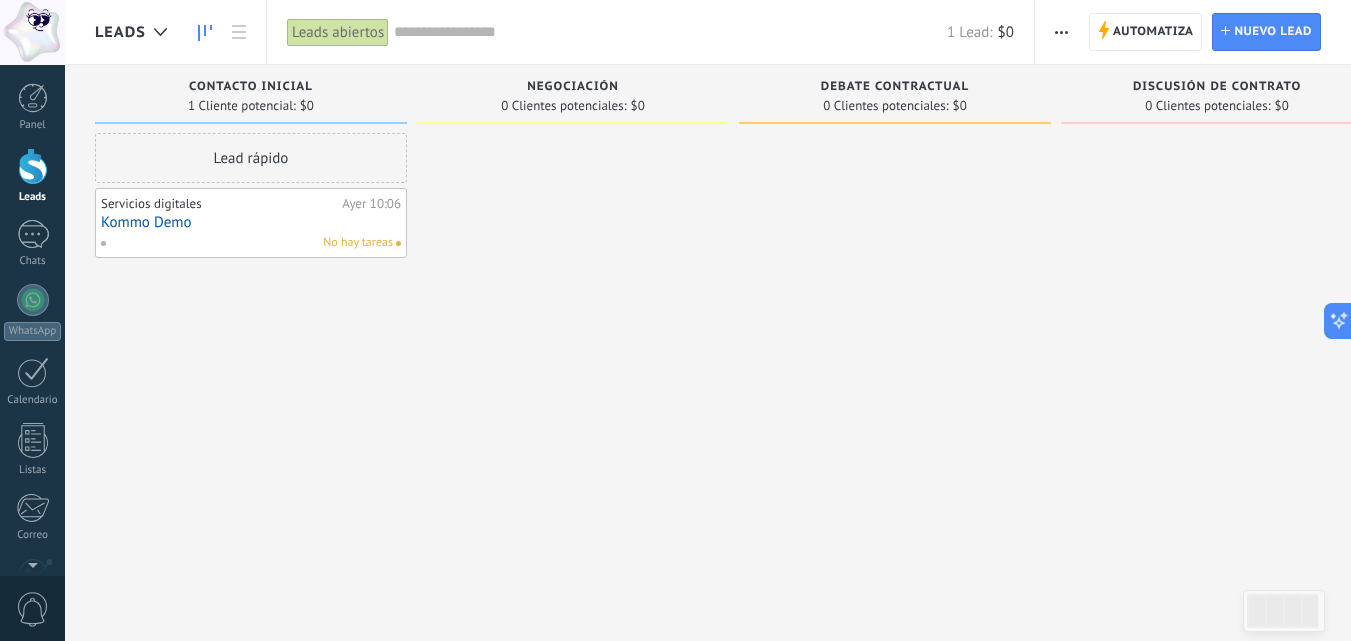 click at bounding box center [1061, 32] 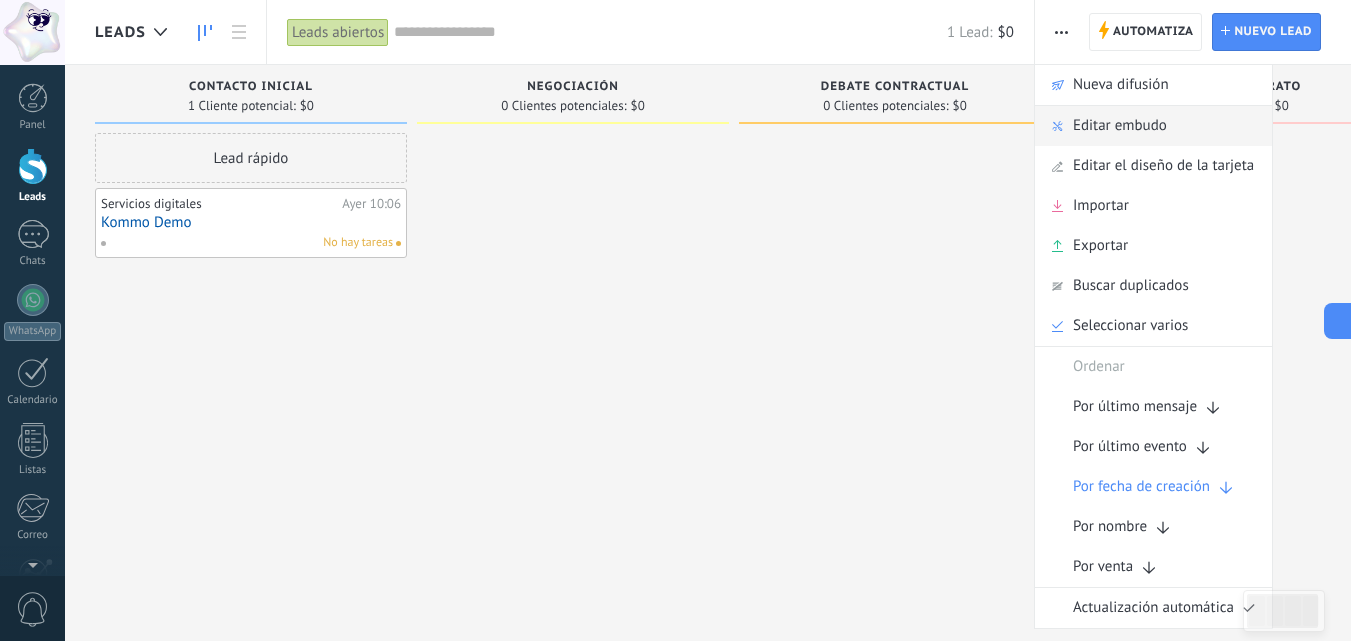 click on "Editar embudo" at bounding box center (1120, 126) 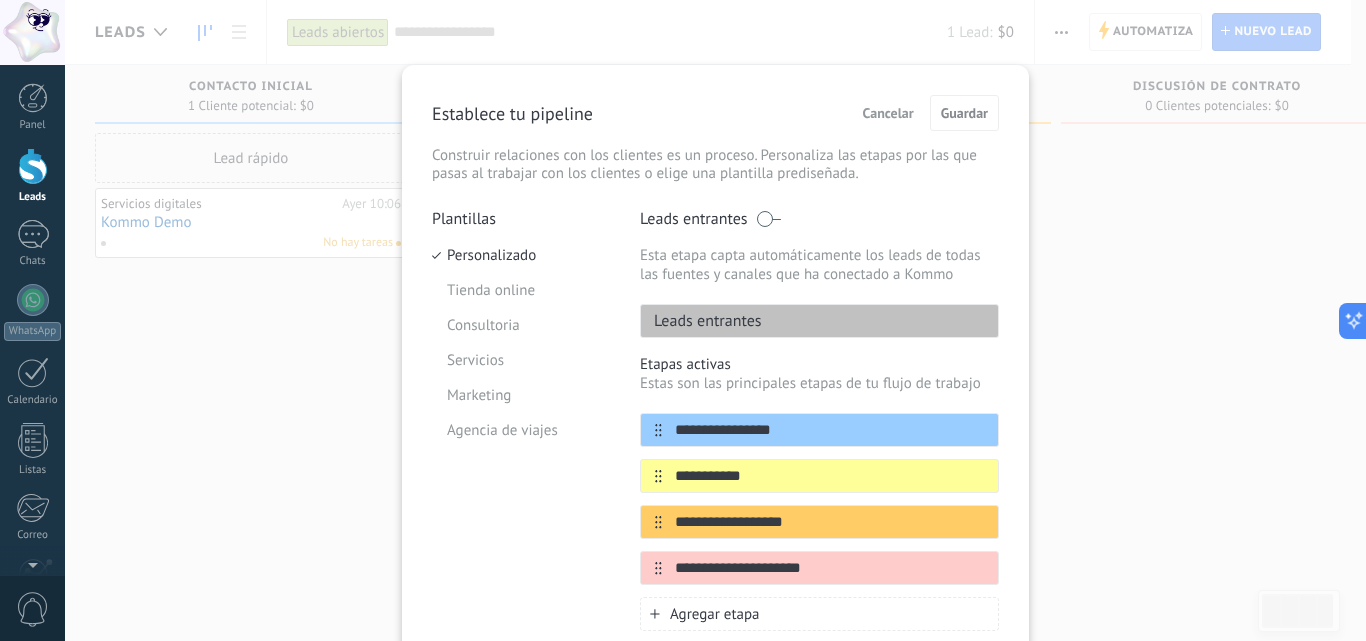 click on "Leads entrantes" at bounding box center (819, 321) 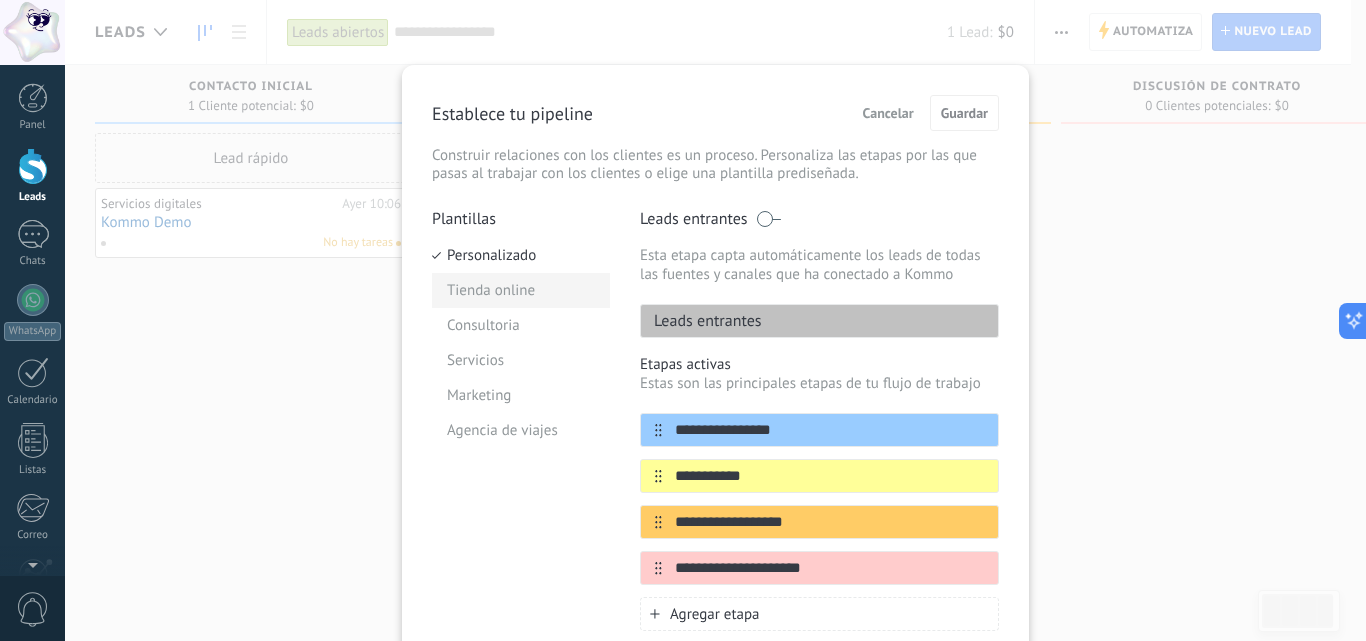 click on "Tienda online" at bounding box center (521, 290) 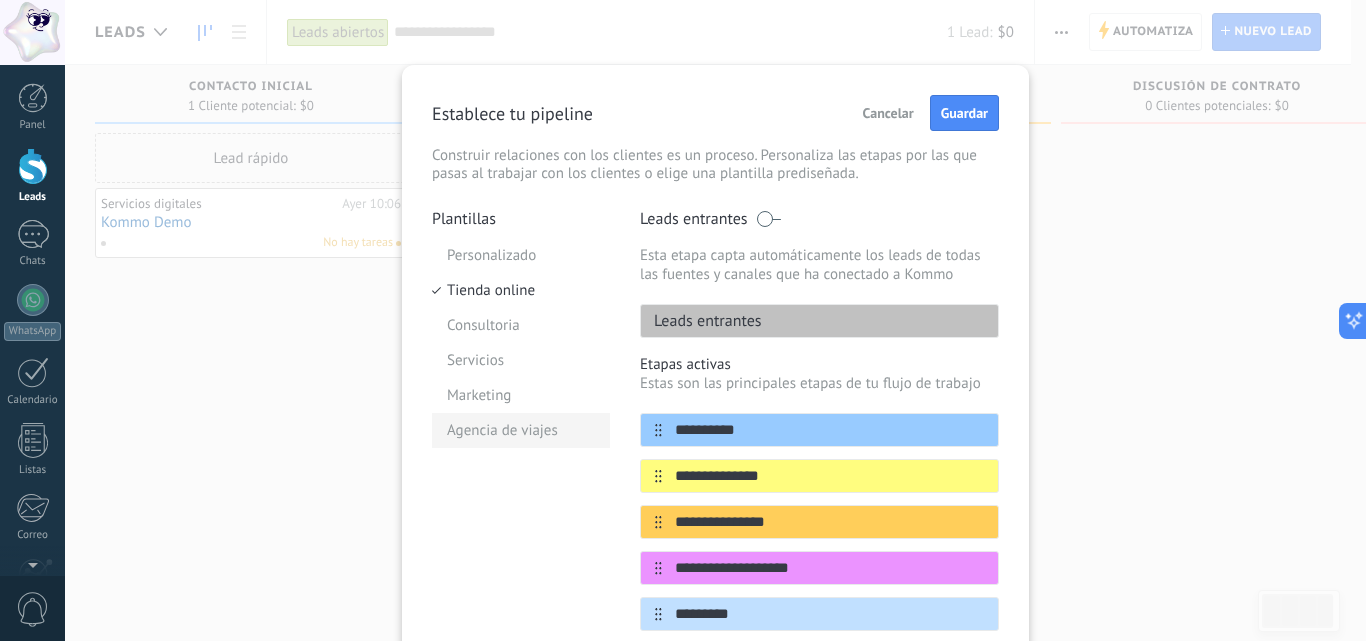click on "Agencia de viajes" at bounding box center (521, 430) 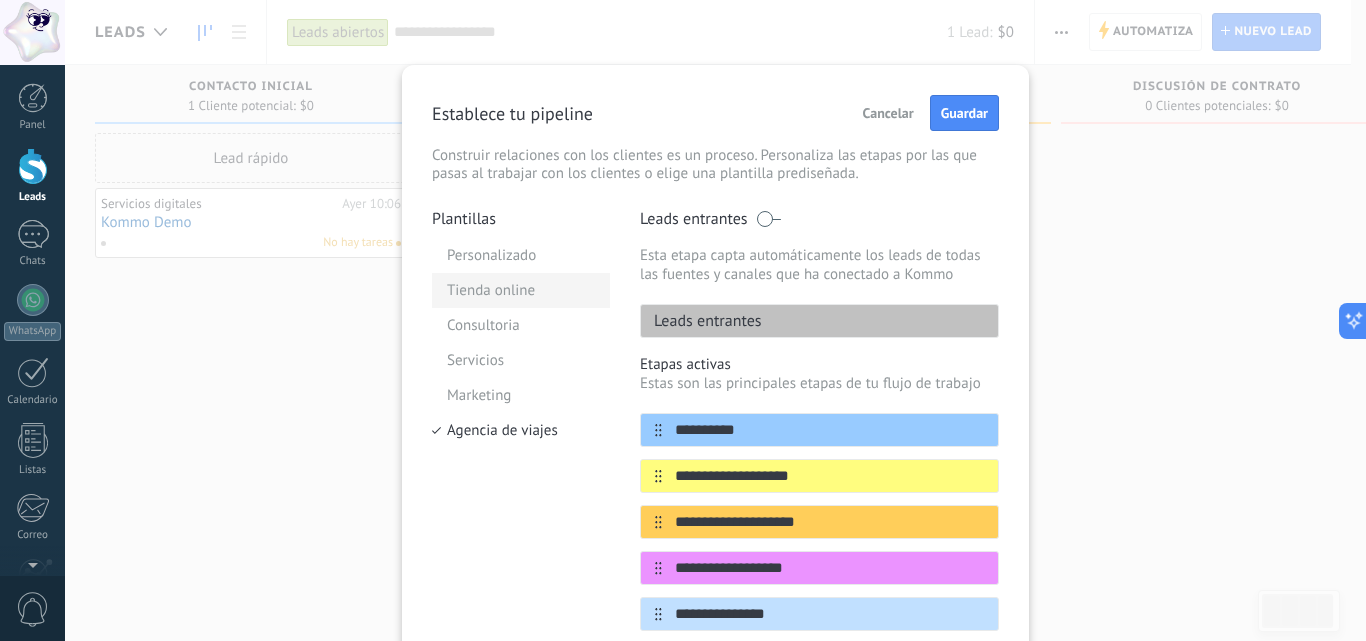 click on "Tienda online" at bounding box center (521, 290) 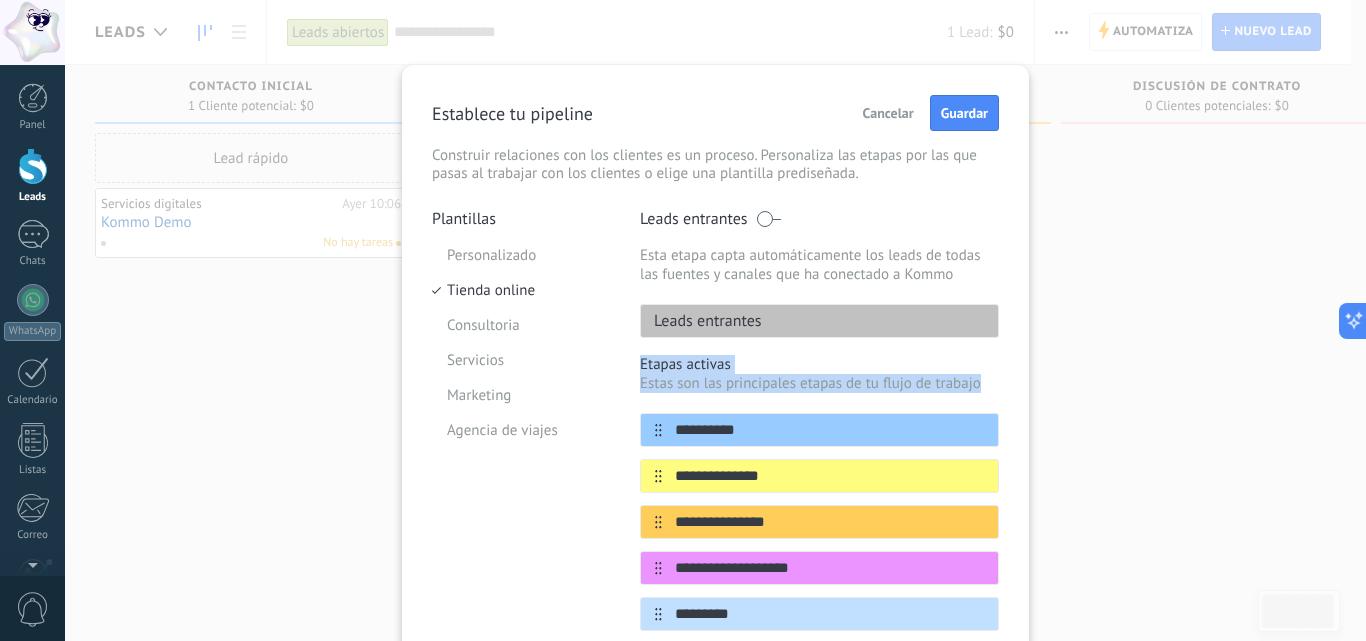 drag, startPoint x: 1021, startPoint y: 287, endPoint x: 1011, endPoint y: 380, distance: 93.53609 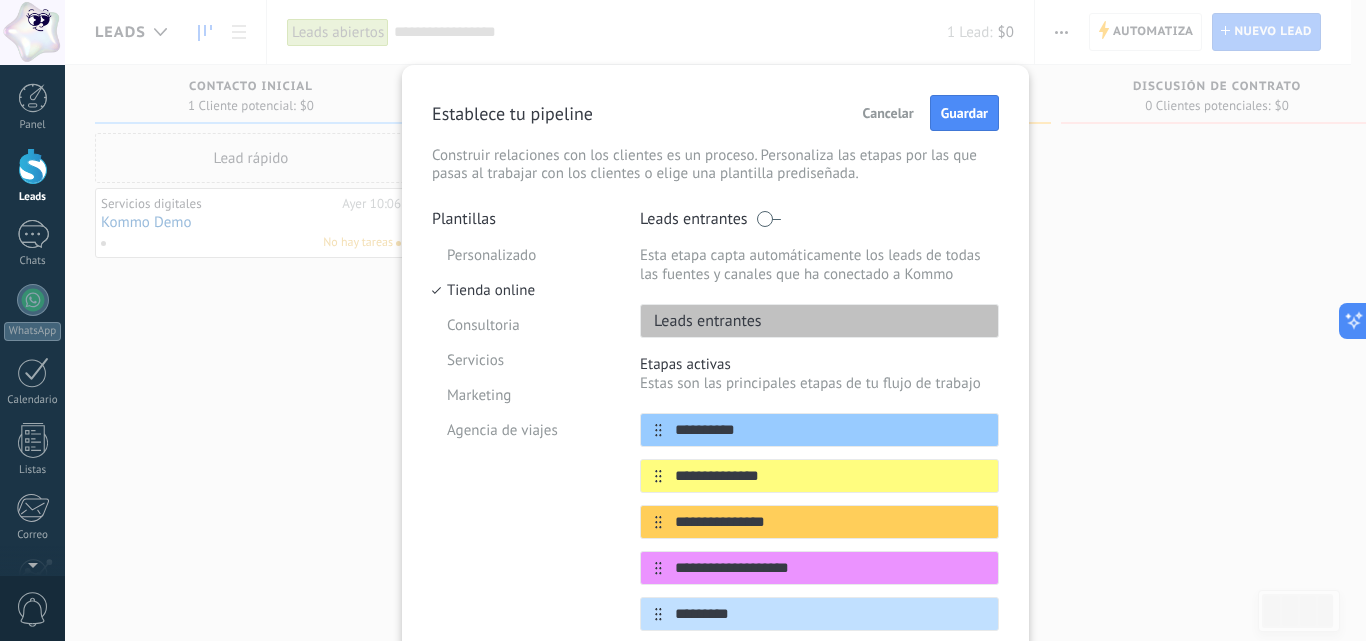 click on "Leads entrantes" at bounding box center (819, 321) 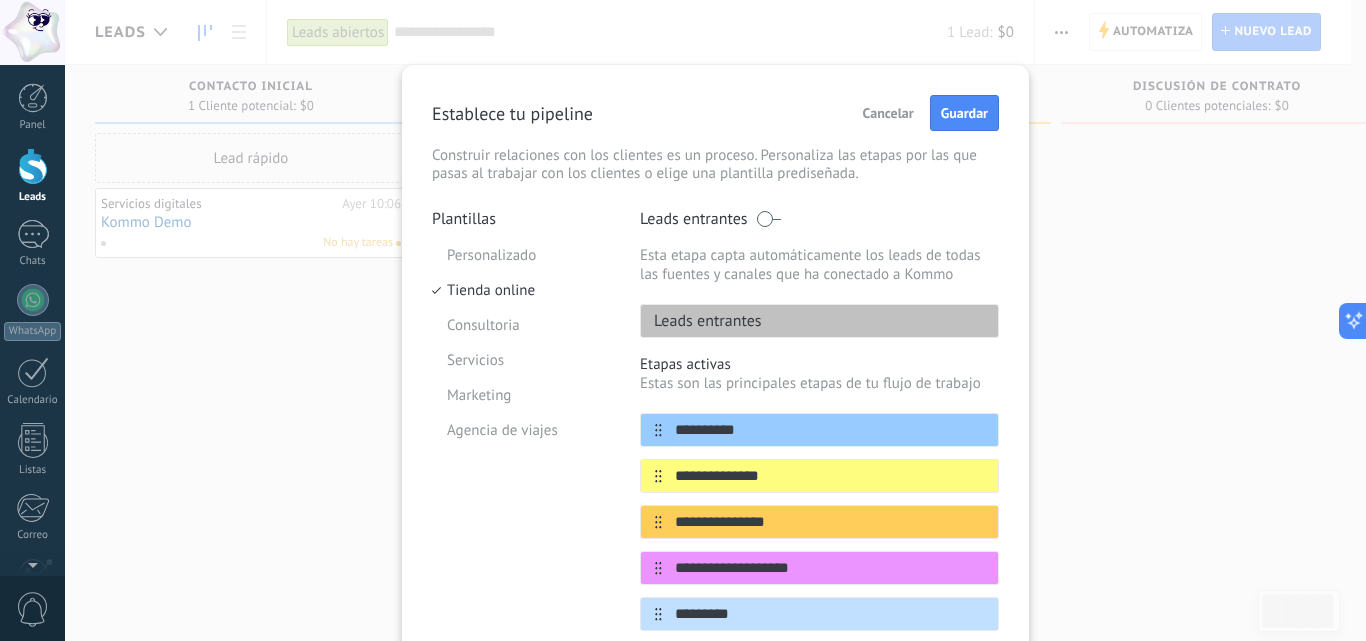 click on "Cancelar" at bounding box center (888, 113) 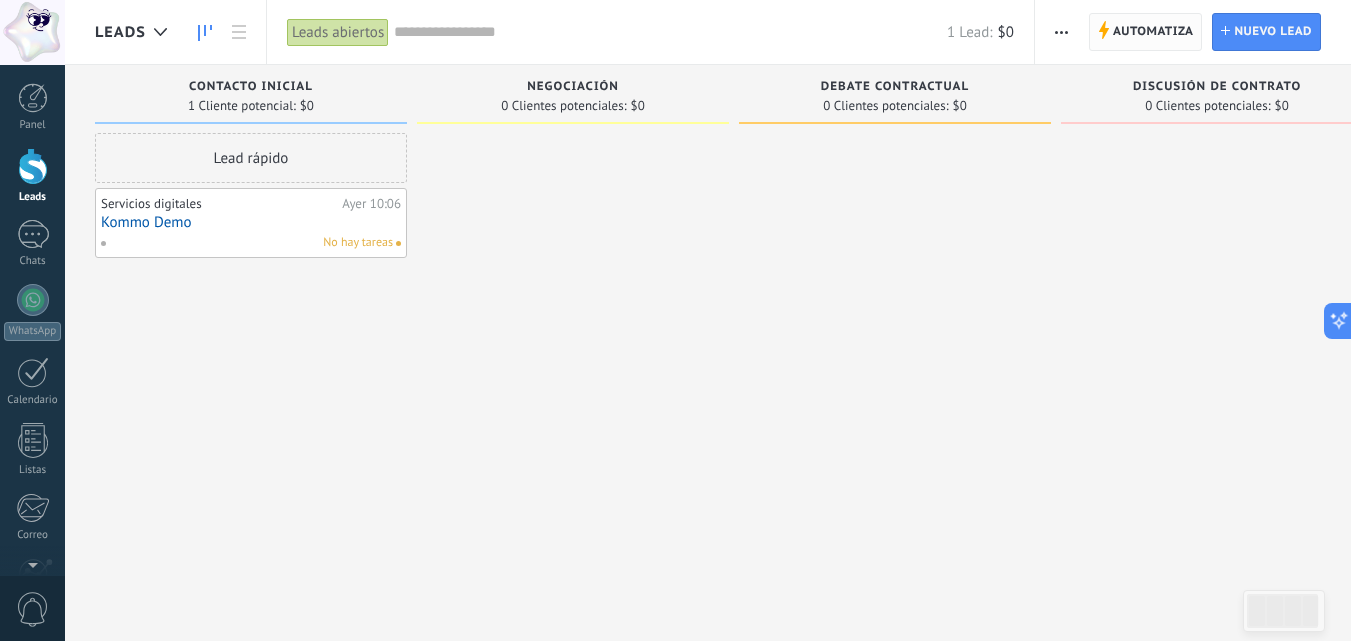 click on "Automatiza" at bounding box center [1153, 32] 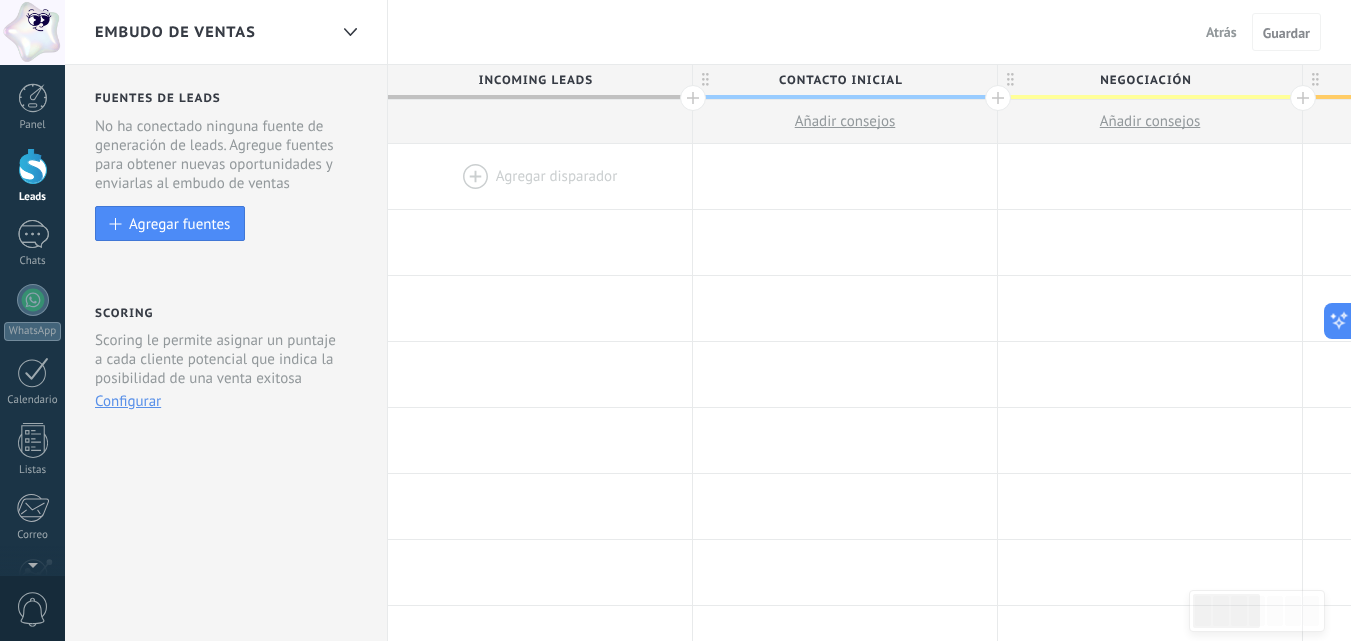 click at bounding box center [540, 176] 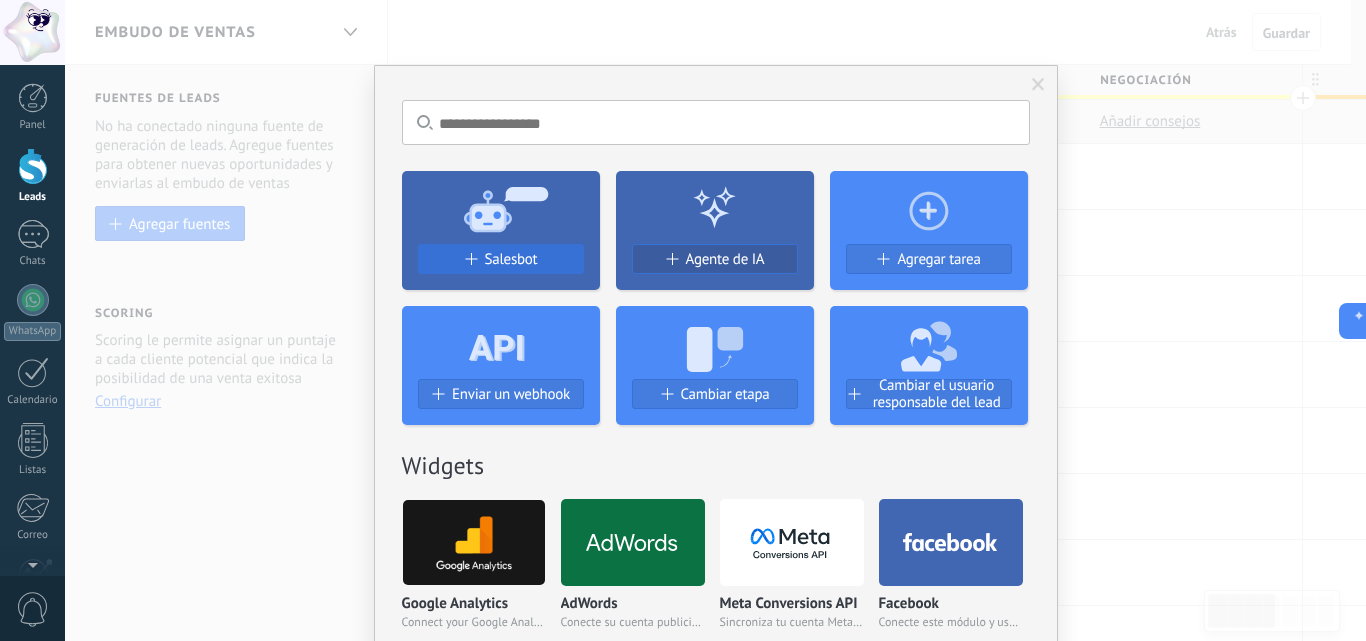 click on "Salesbot" at bounding box center [501, 259] 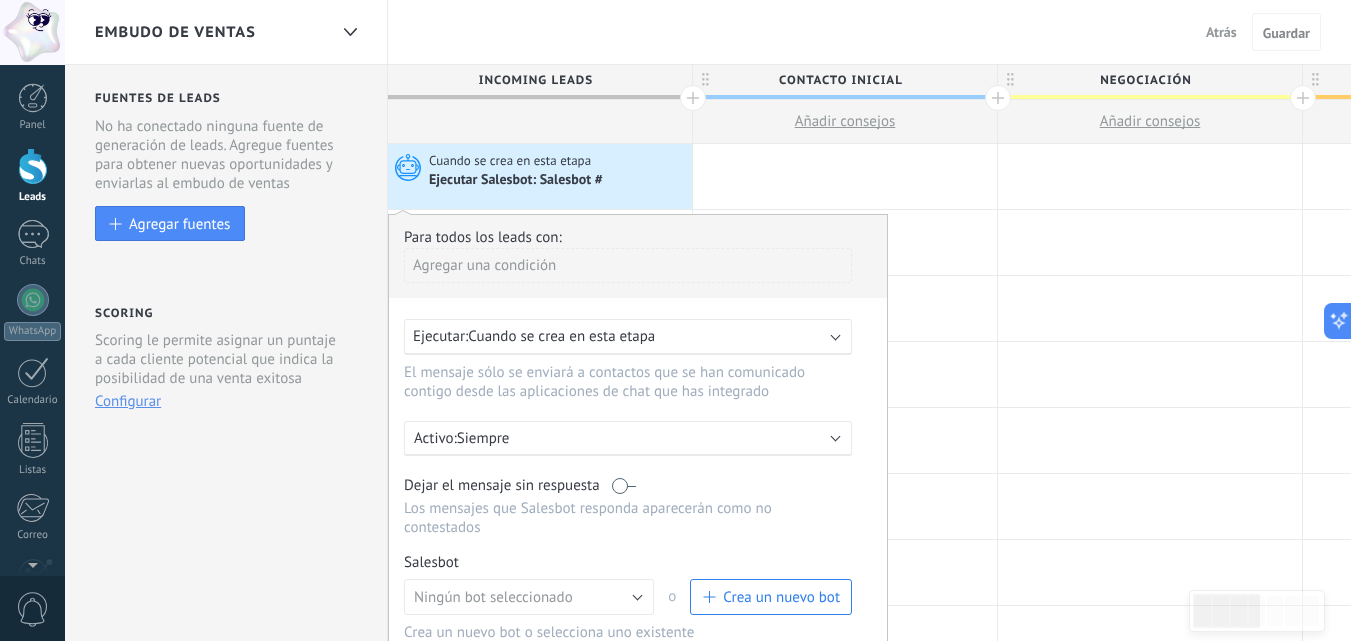 click on "Agregar una condición" at bounding box center (628, 265) 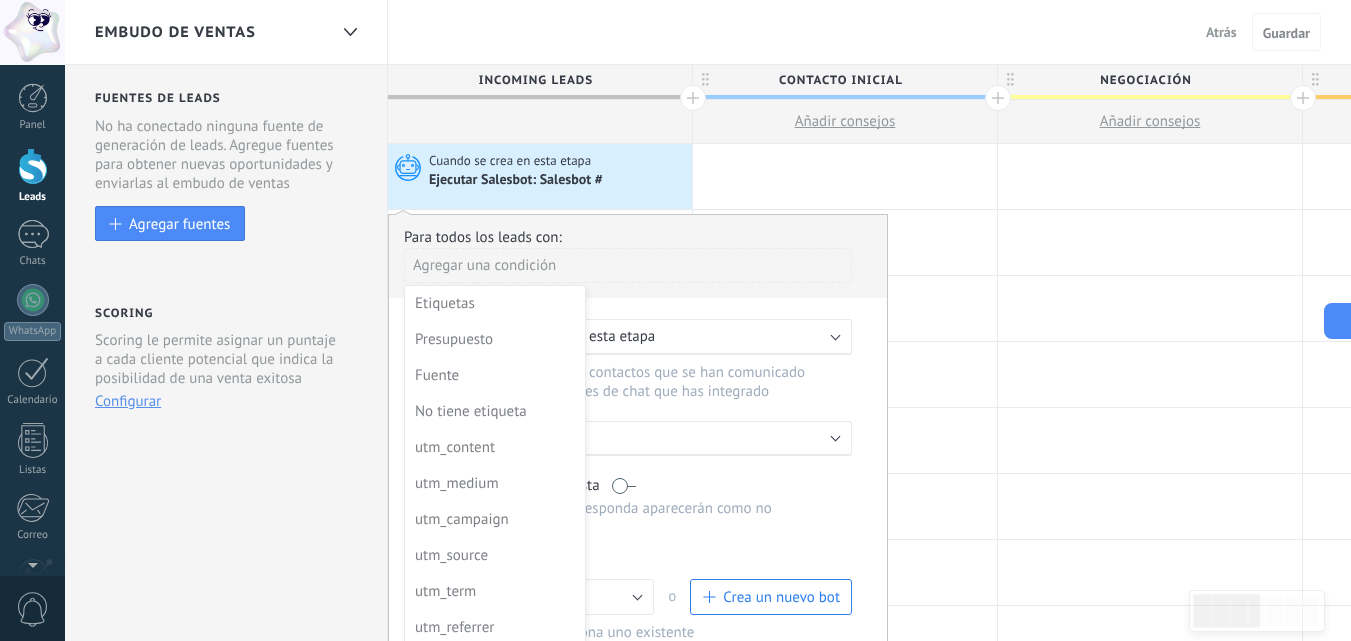 click at bounding box center (638, 484) 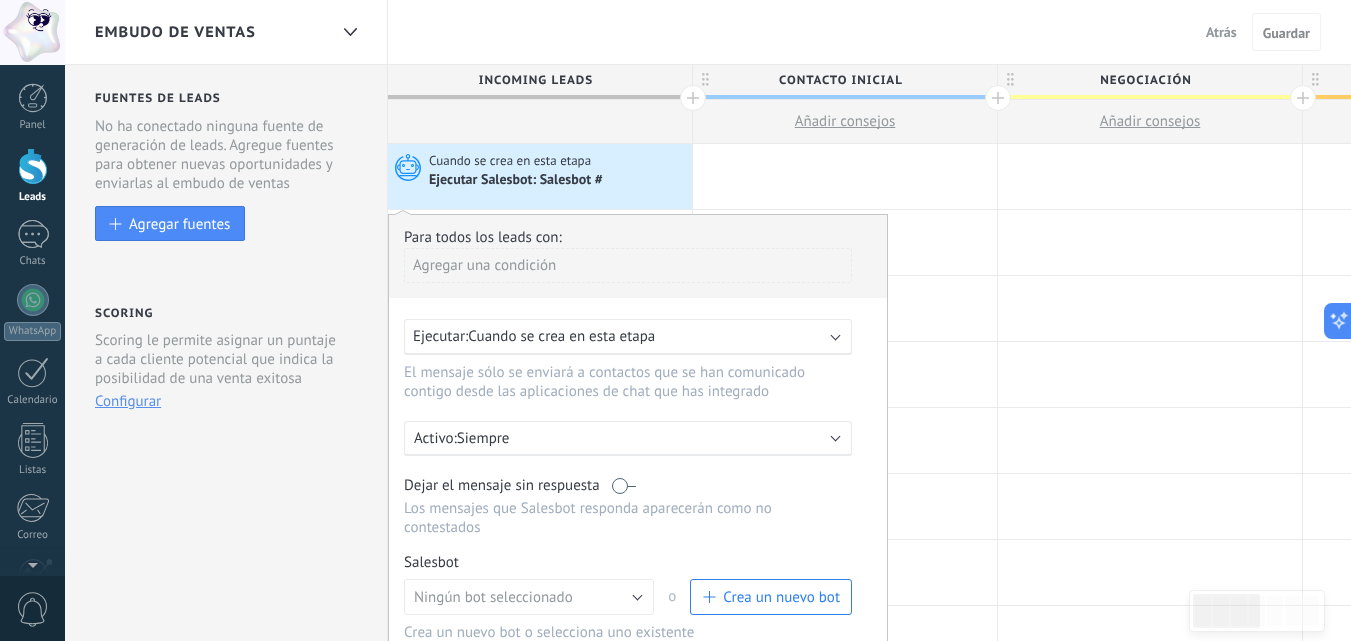 click on "Crea un nuevo bot" at bounding box center (771, 597) 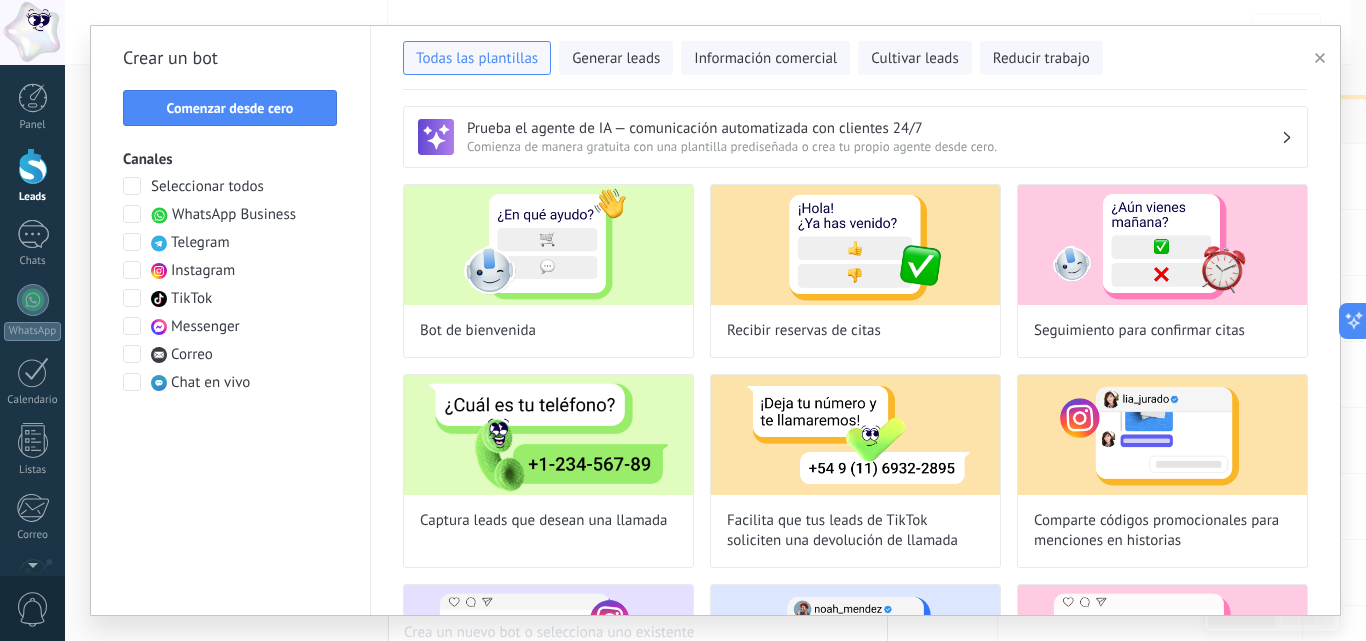 click at bounding box center (132, 214) 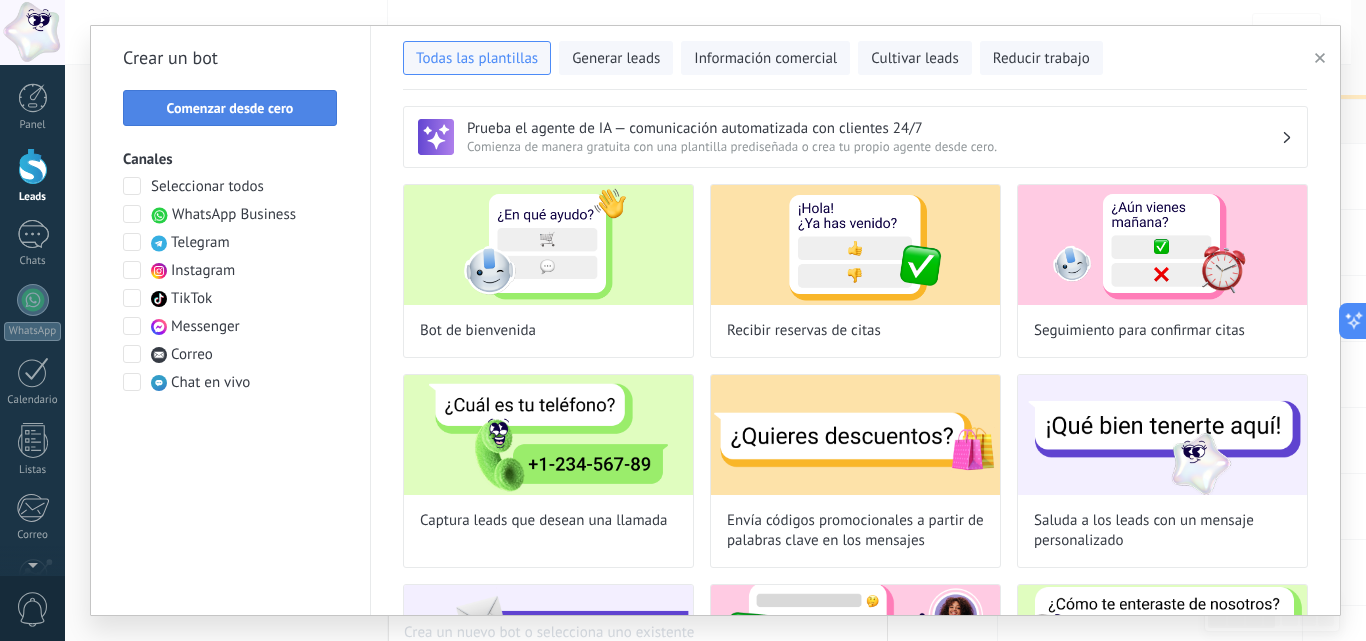click on "Comenzar desde cero" at bounding box center [230, 108] 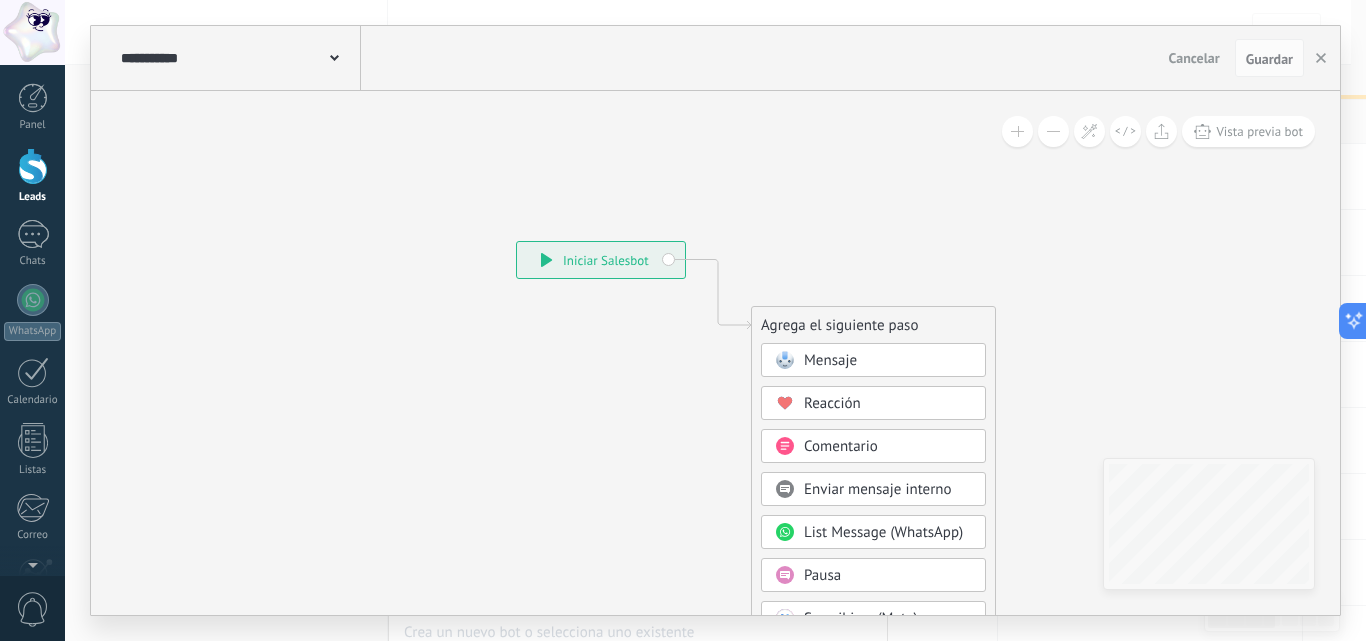 click on "**********" at bounding box center (601, 260) 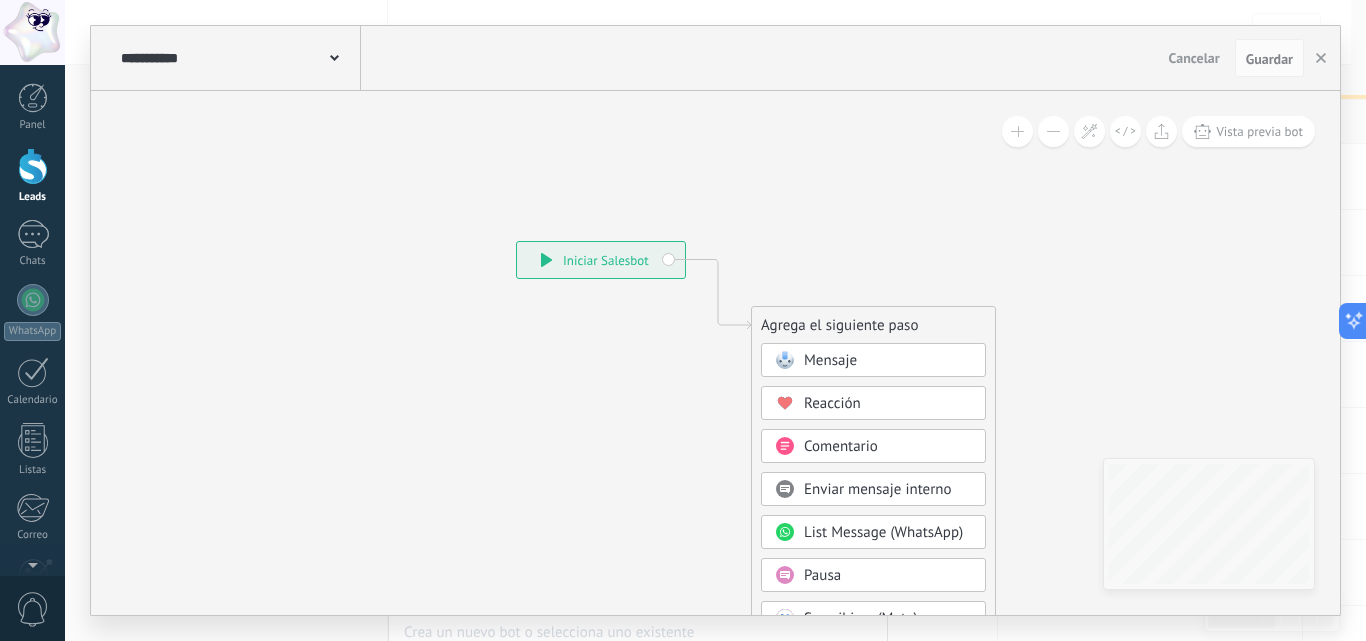 click on "Mensaje" at bounding box center (888, 361) 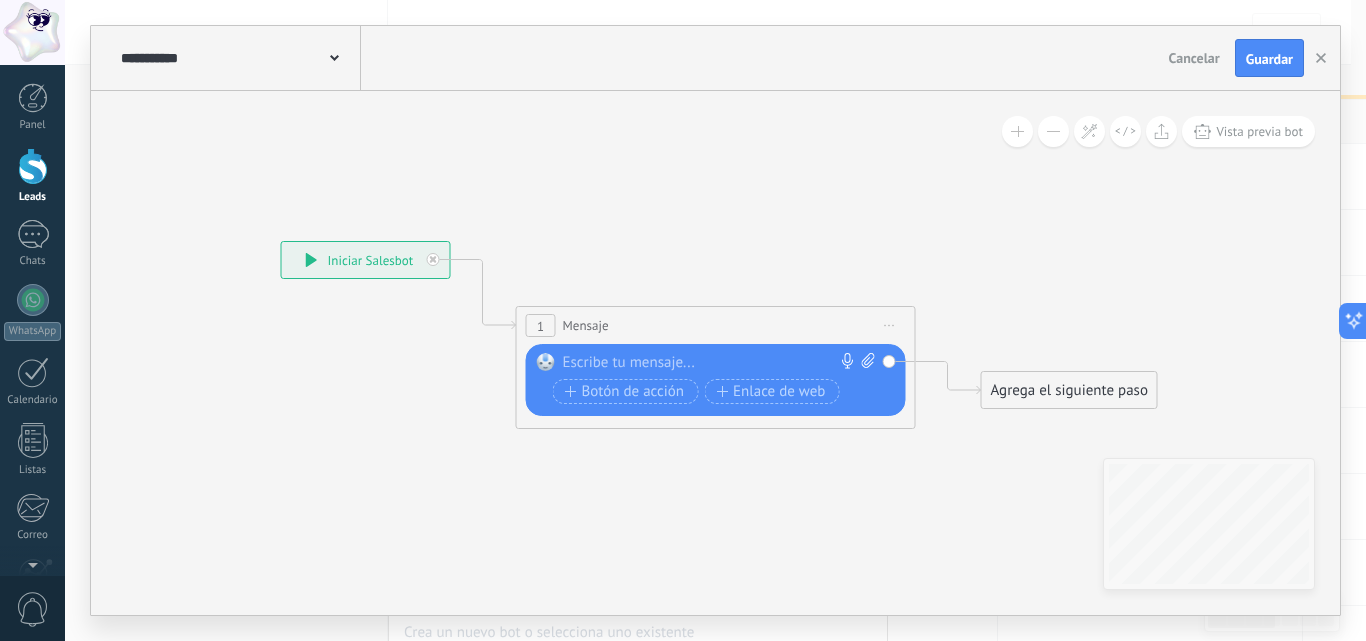 click at bounding box center (711, 363) 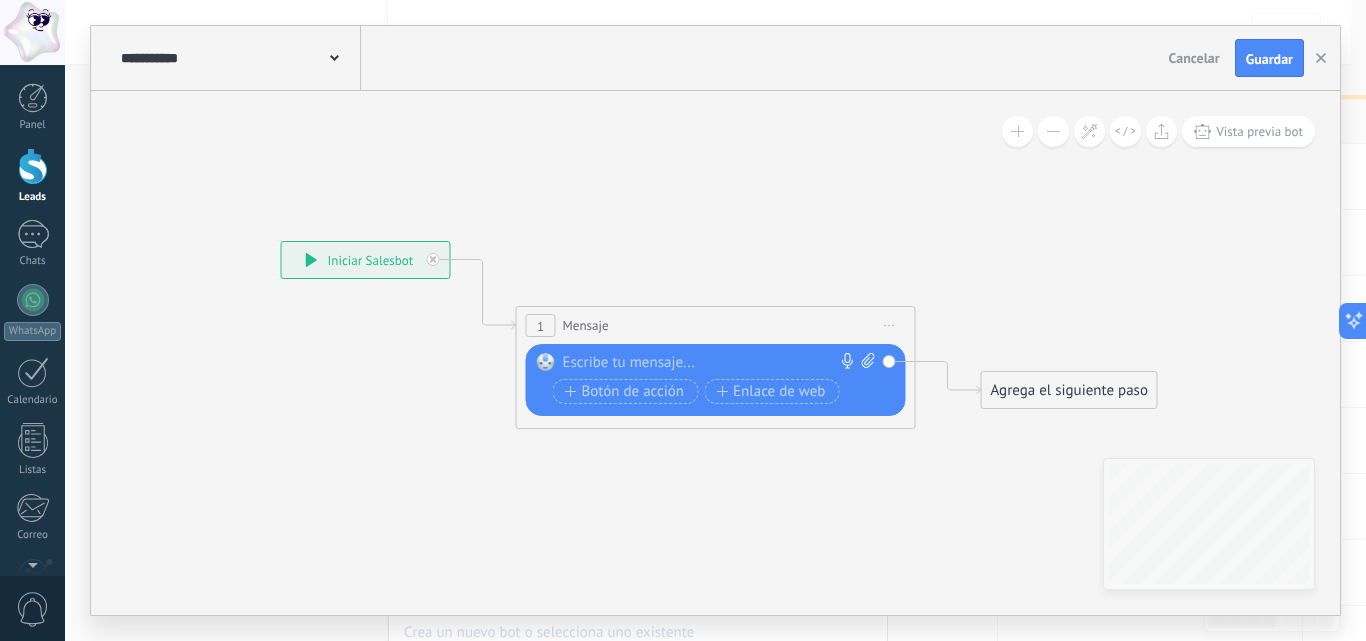 click at bounding box center [711, 363] 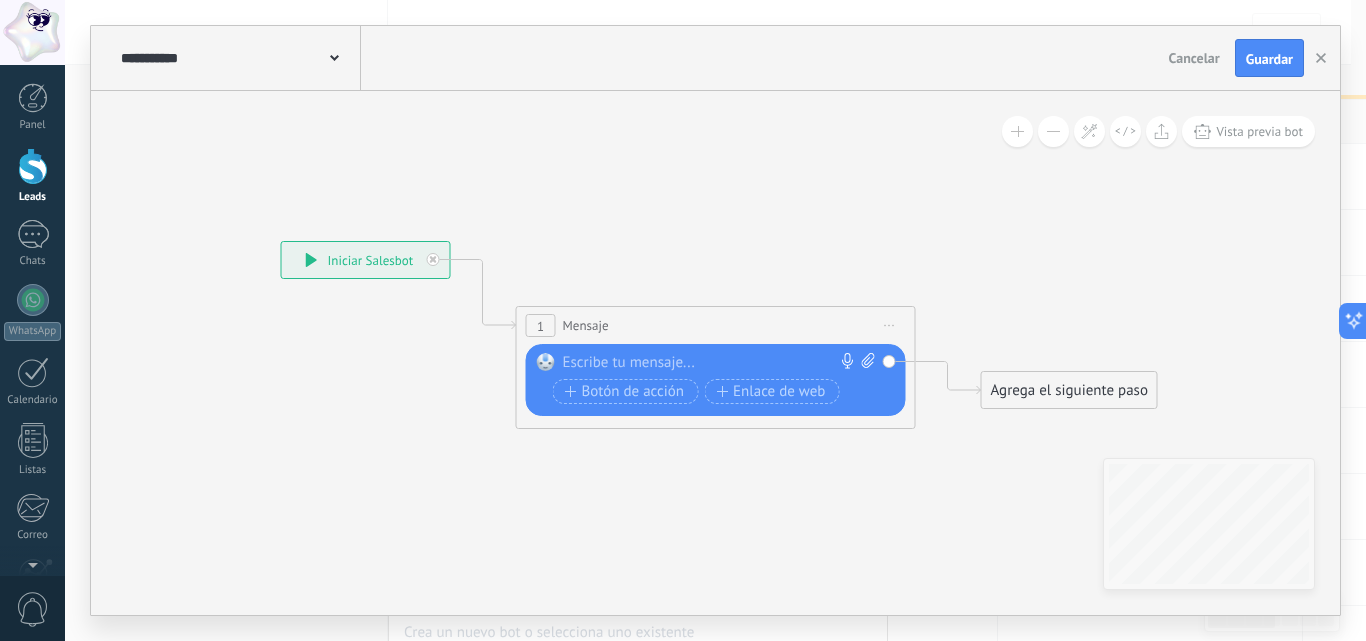 click at bounding box center [711, 363] 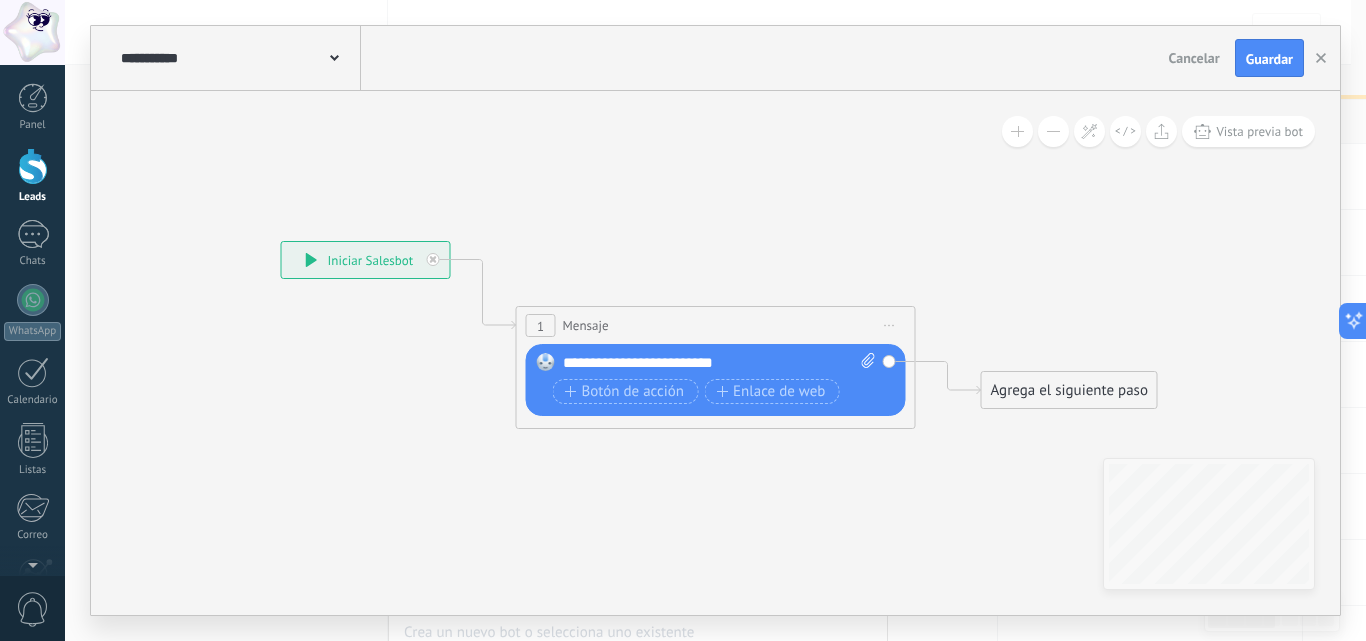 click on "**********" at bounding box center [719, 363] 